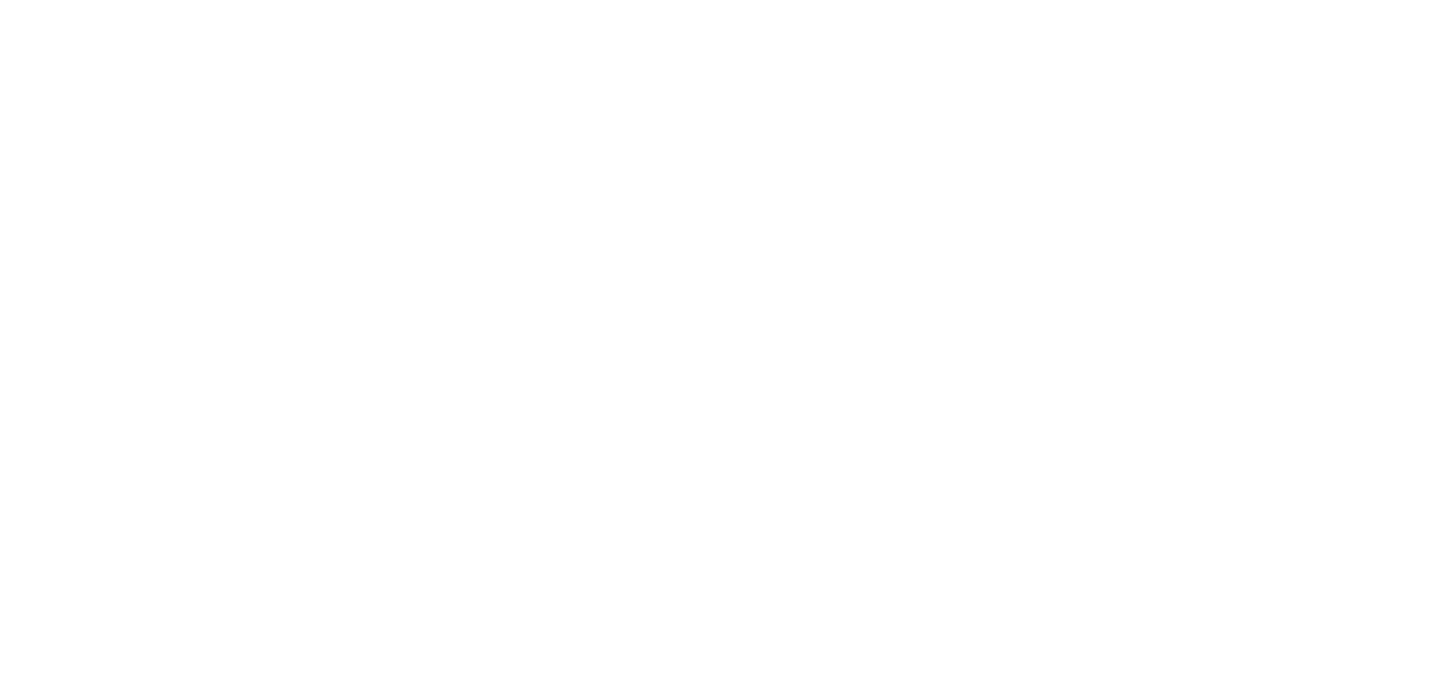 scroll, scrollTop: 0, scrollLeft: 0, axis: both 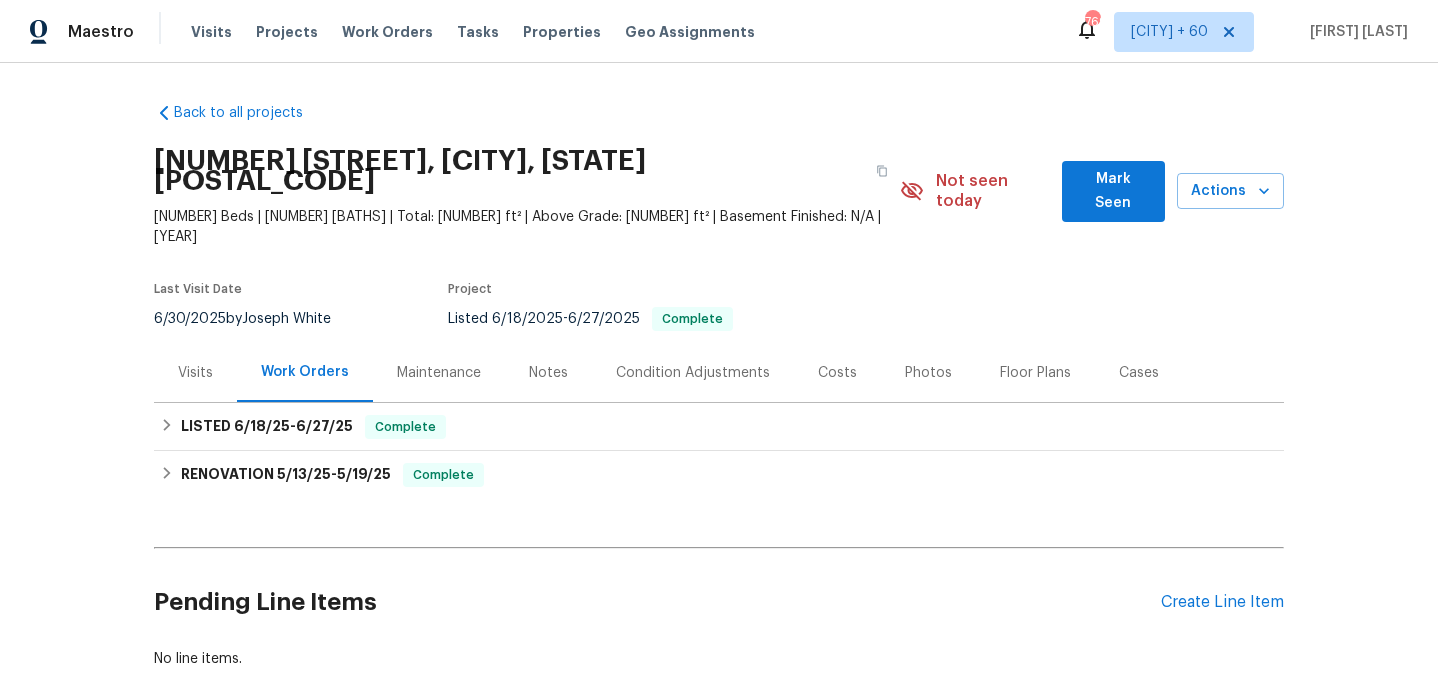 click on "Maintenance" at bounding box center [439, 373] 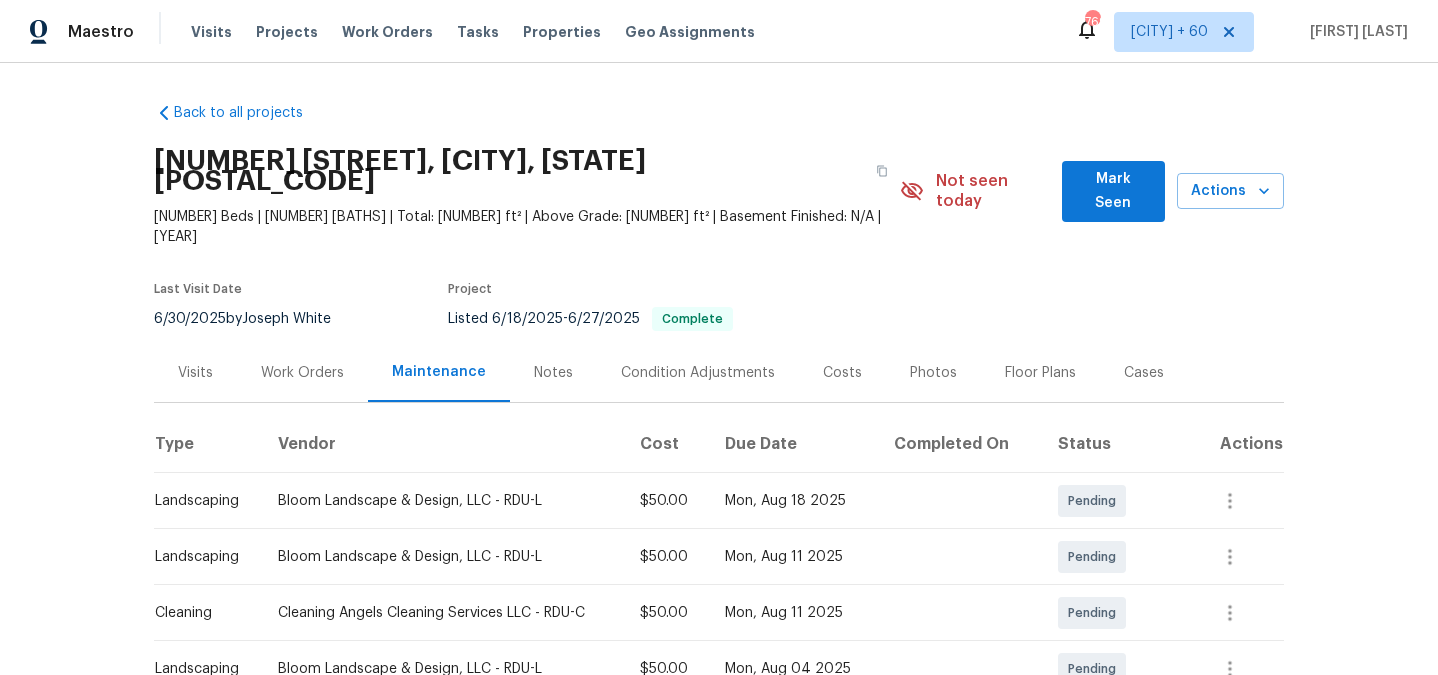 scroll, scrollTop: 46, scrollLeft: 0, axis: vertical 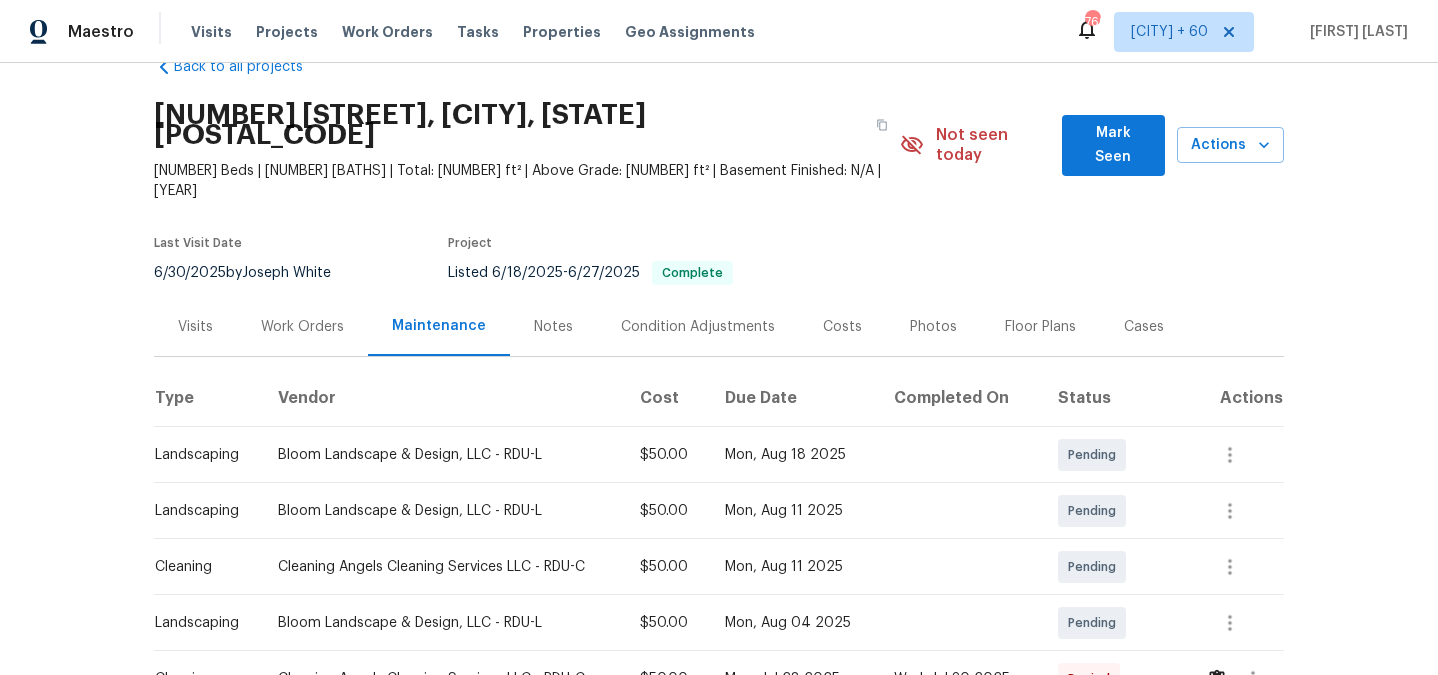 click on "Work Orders" at bounding box center (302, 327) 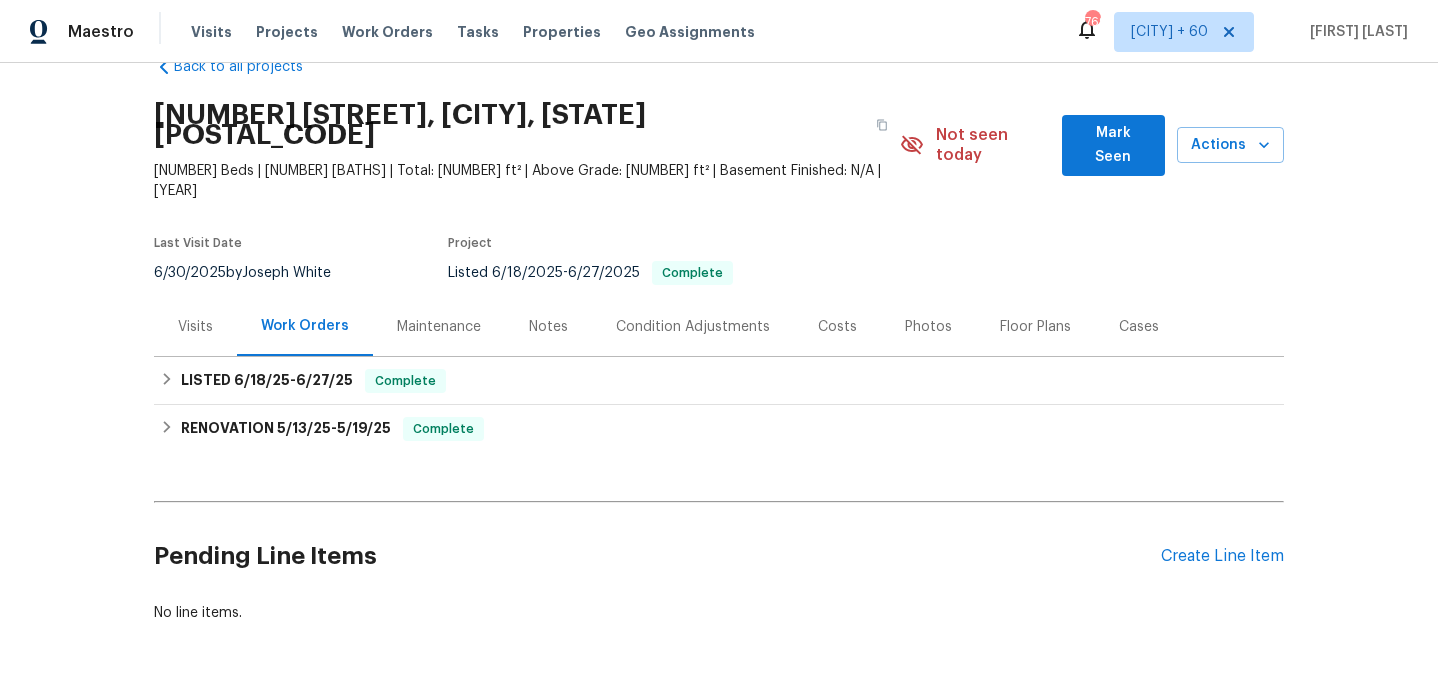 click on "Maintenance" at bounding box center [439, 327] 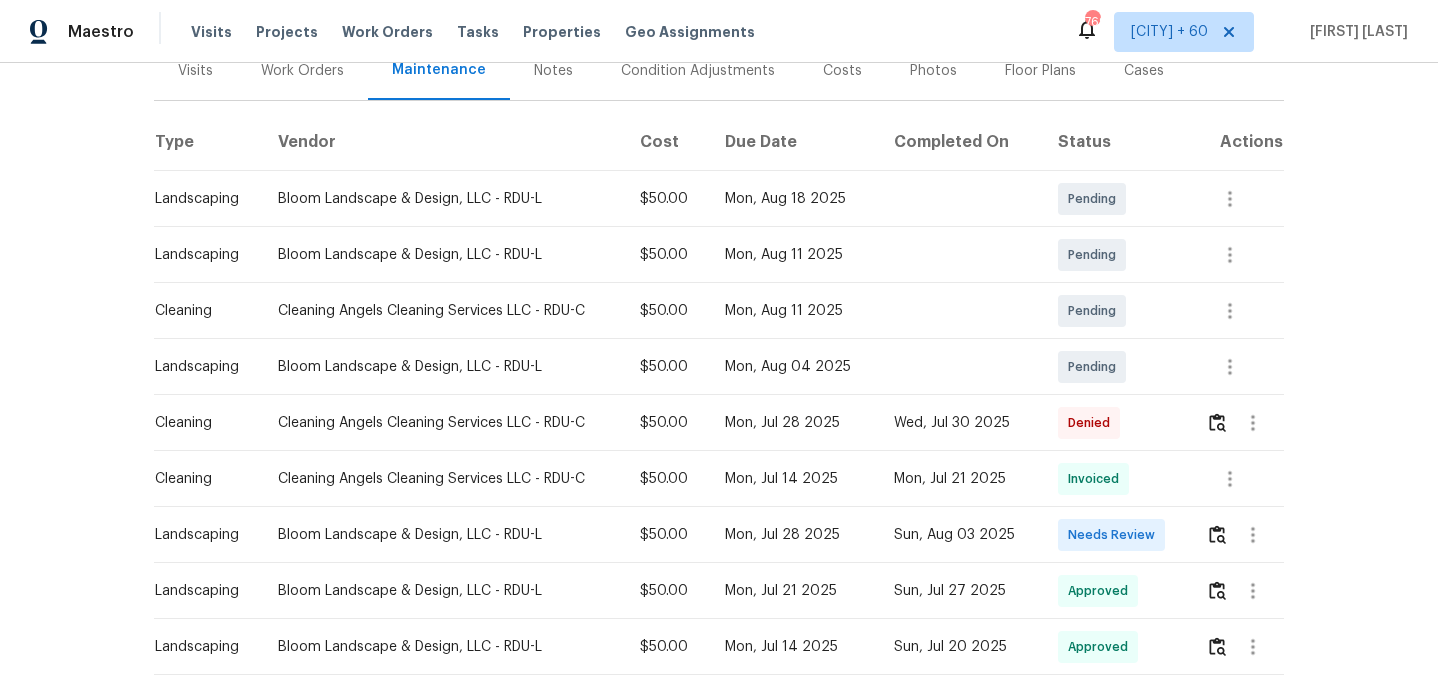 scroll, scrollTop: 330, scrollLeft: 0, axis: vertical 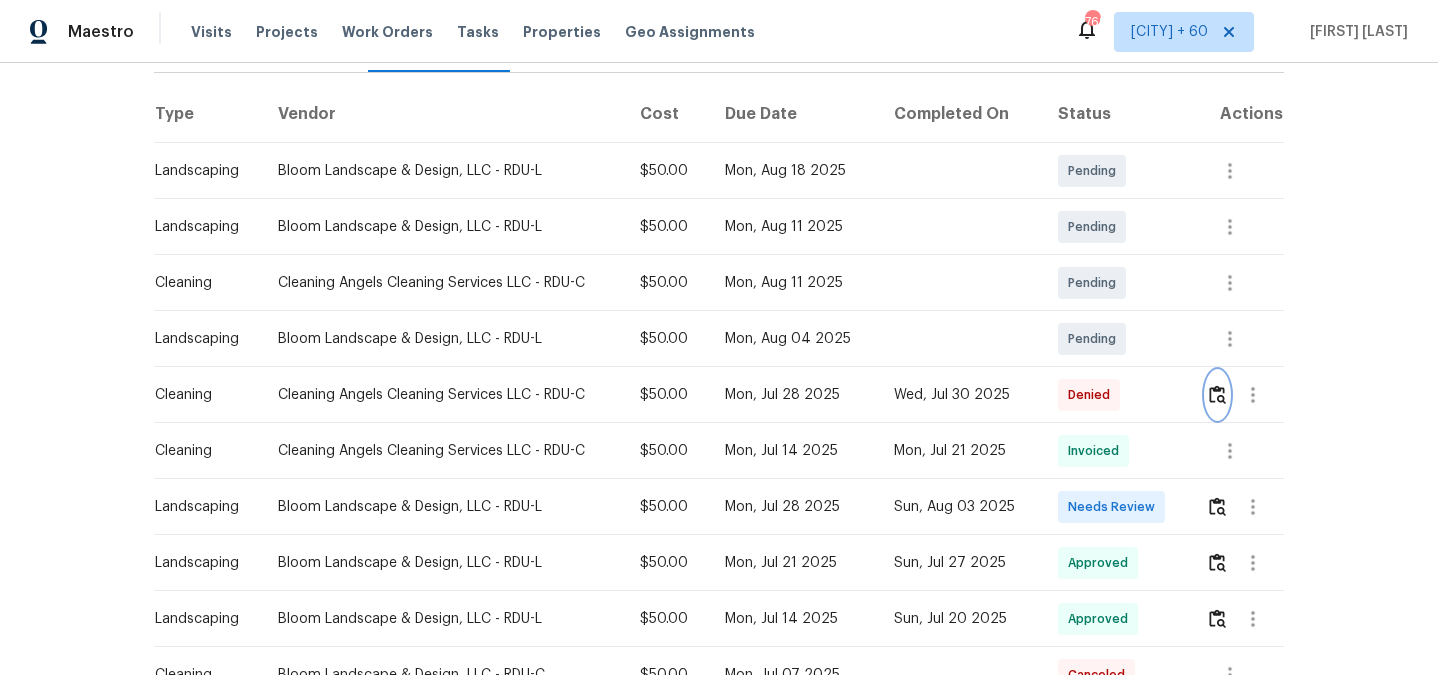 click at bounding box center [1217, 394] 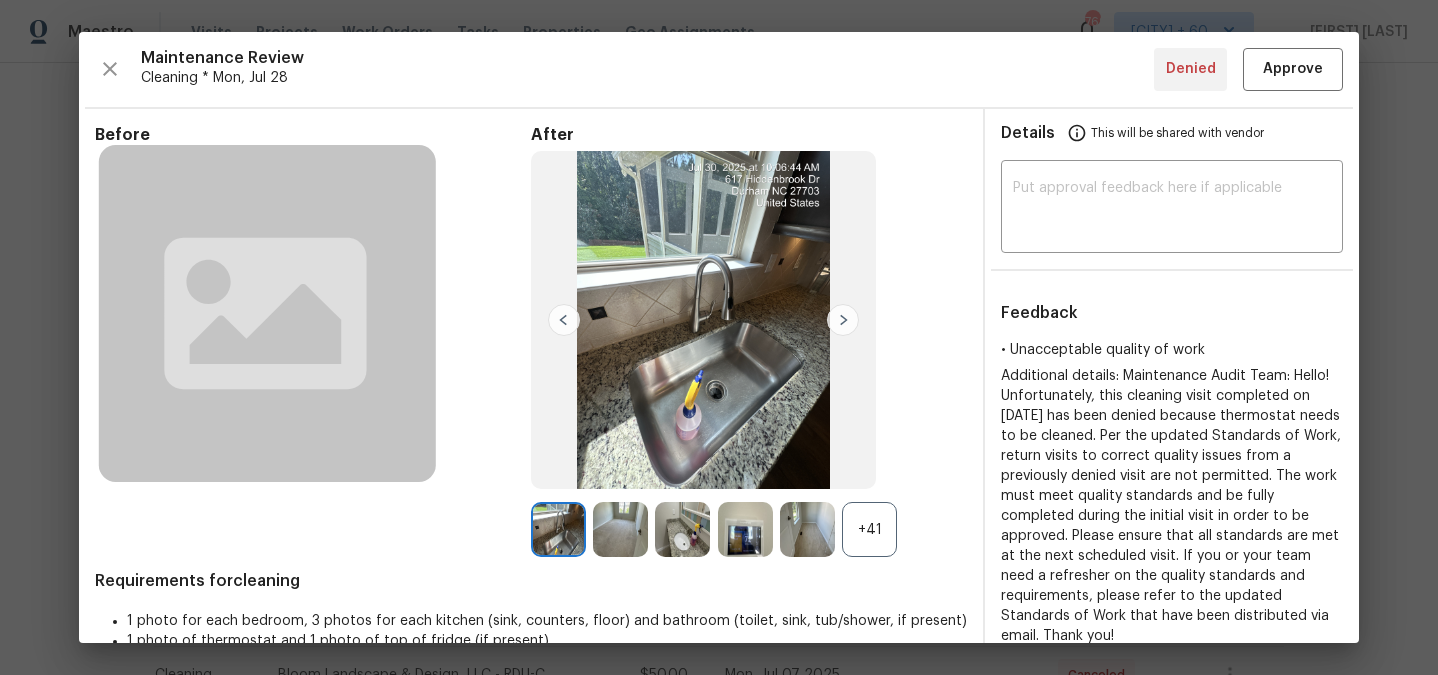 scroll, scrollTop: 266, scrollLeft: 0, axis: vertical 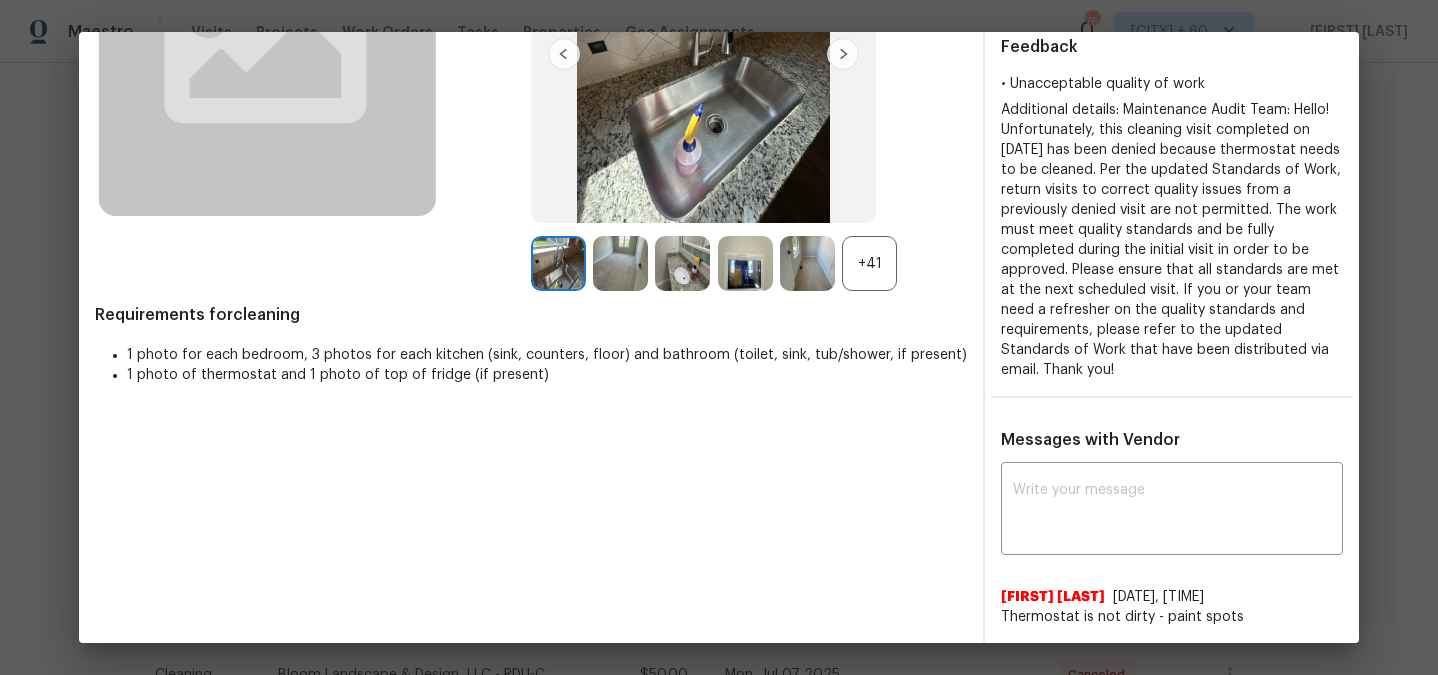 click on "Thermostat is not dirty - paint spots" at bounding box center (1172, 617) 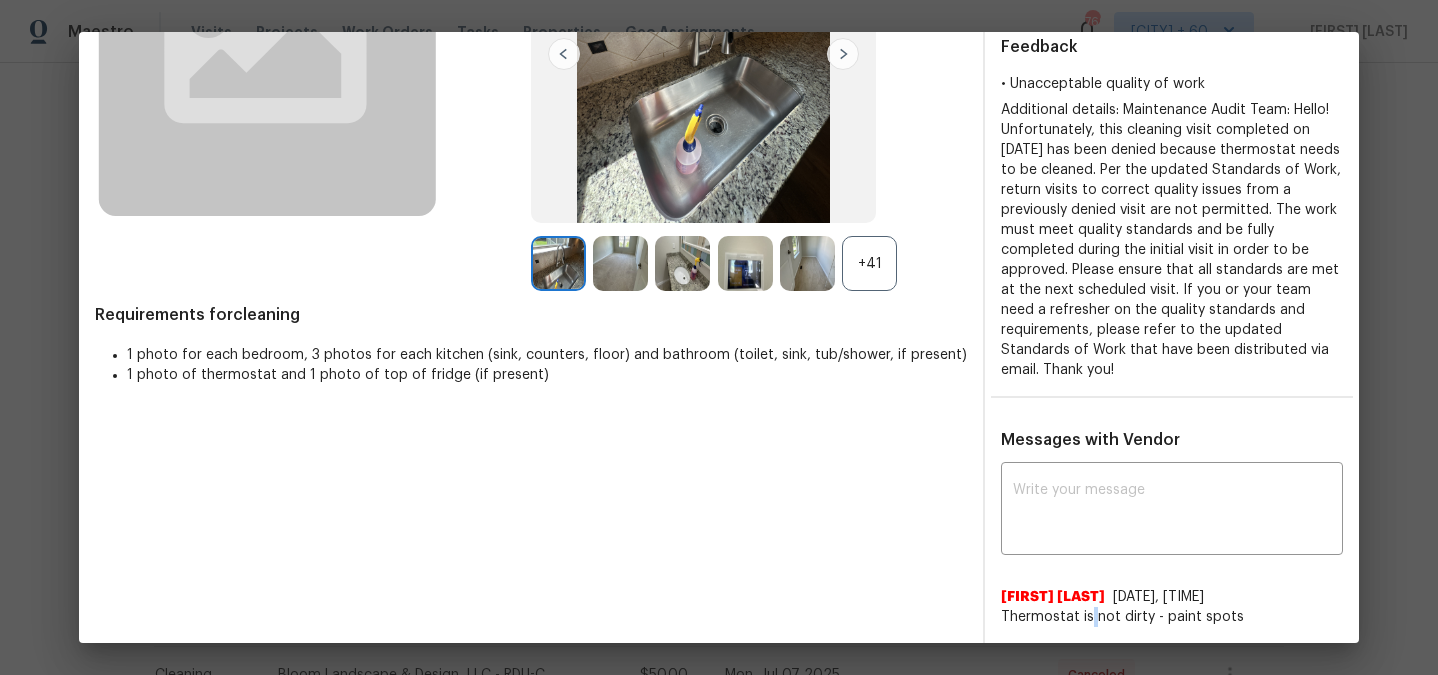 click on "Thermostat is not dirty - paint spots" at bounding box center (1172, 617) 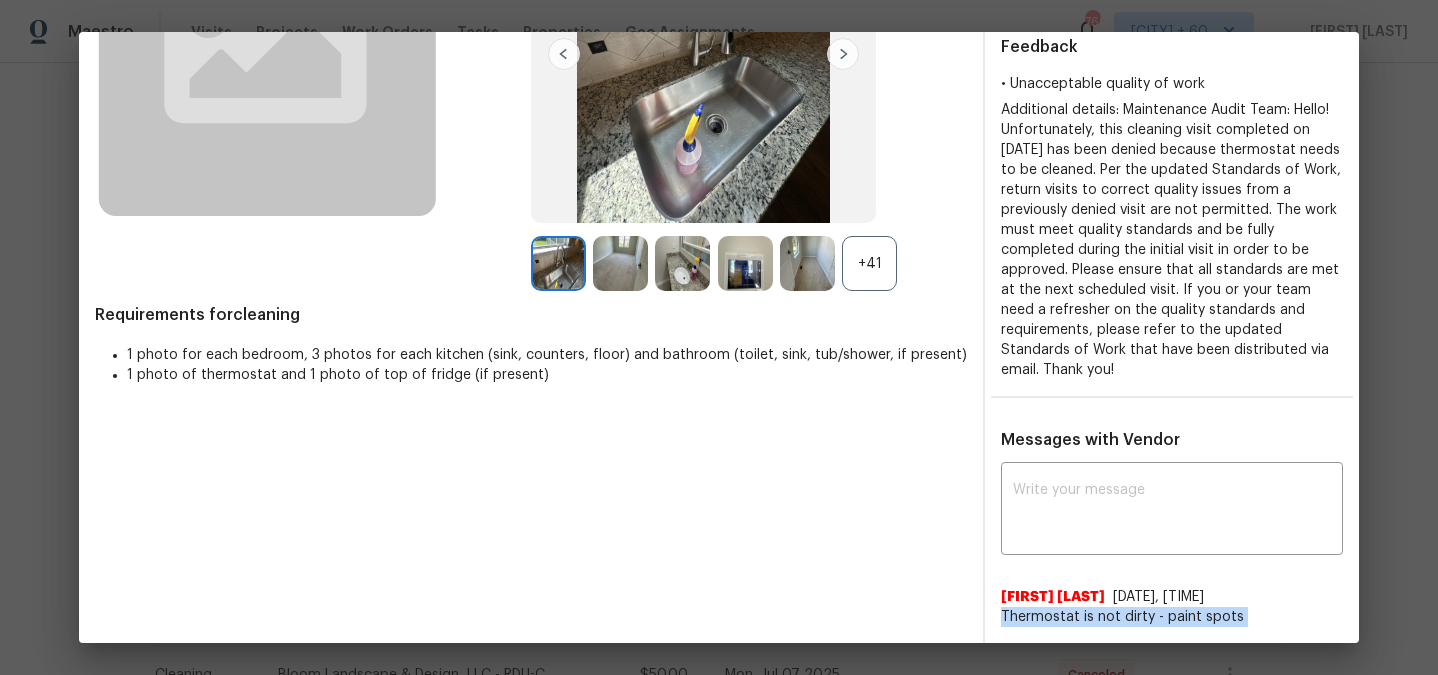 click on "Thermostat is not dirty - paint spots" at bounding box center [1172, 617] 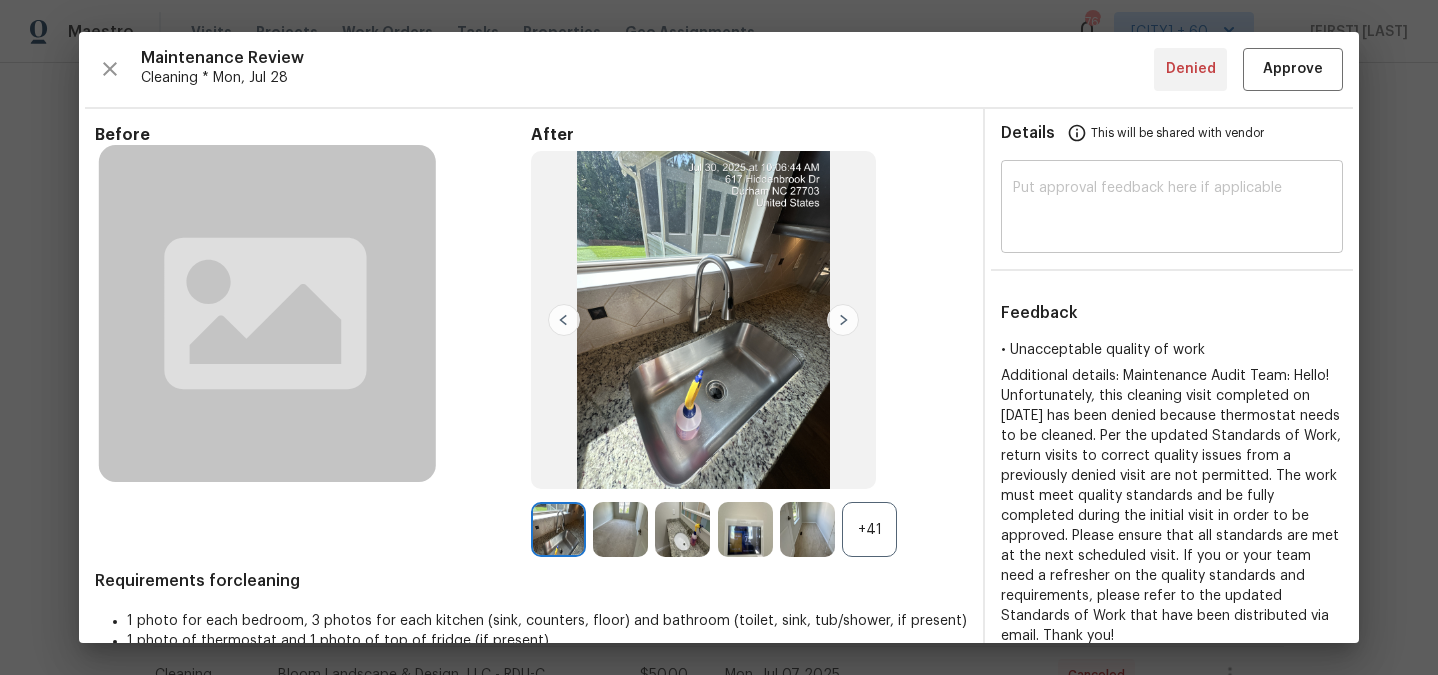 click at bounding box center [1172, 209] 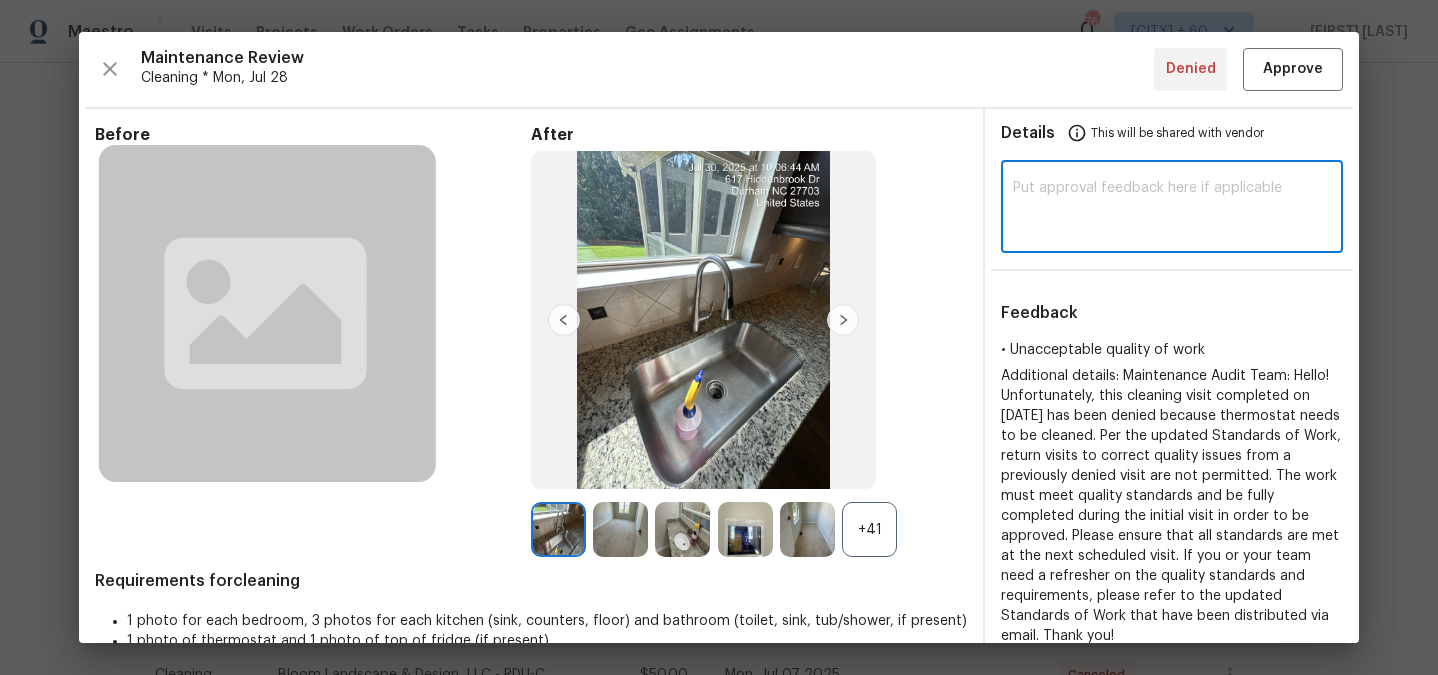 paste on "Thermostat is not dirty - paint spots" 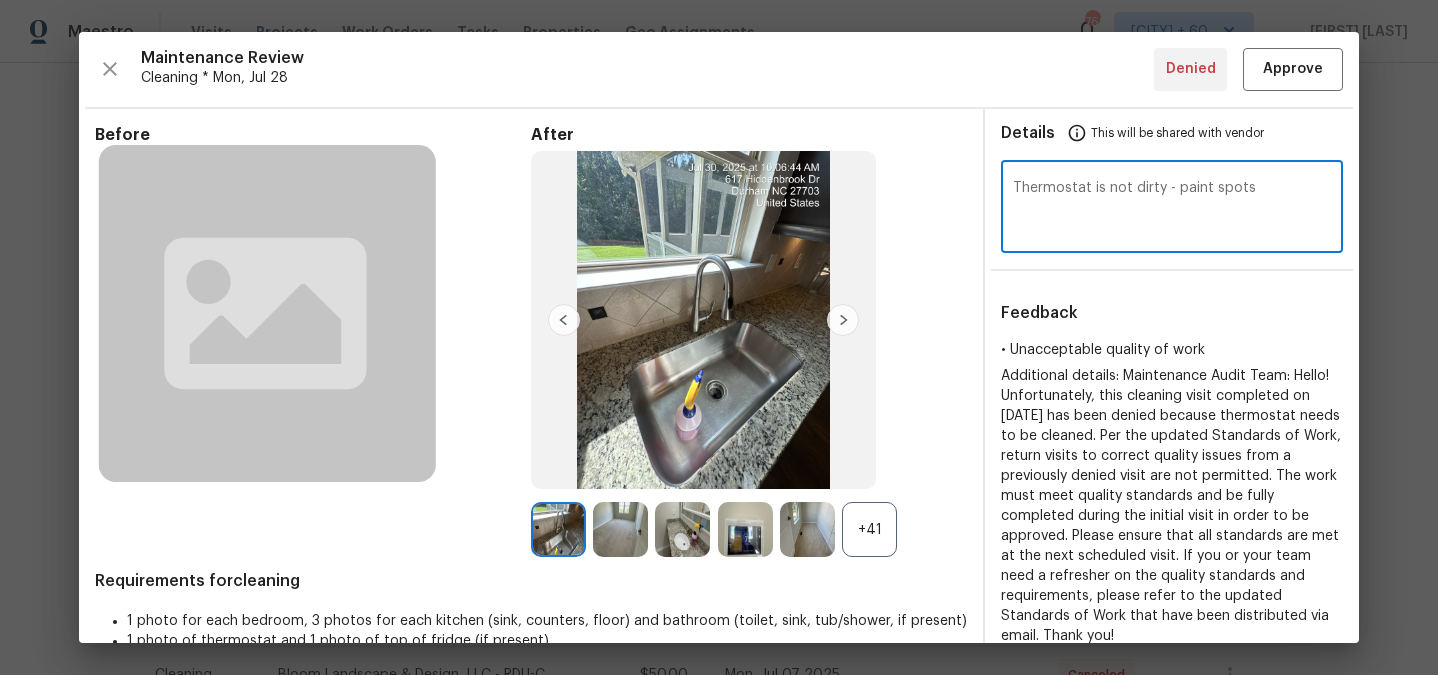 type on "Thermostat is not dirty - paint spots" 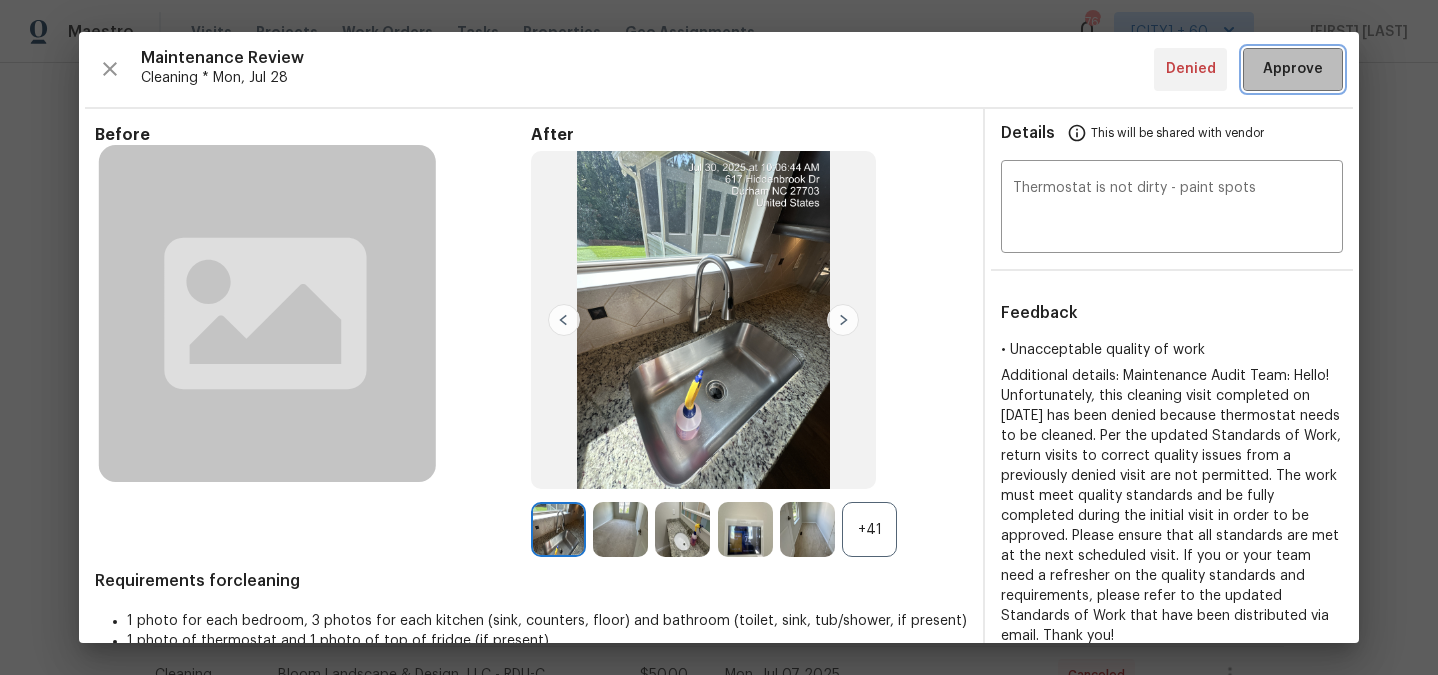 click on "Approve" at bounding box center (1293, 69) 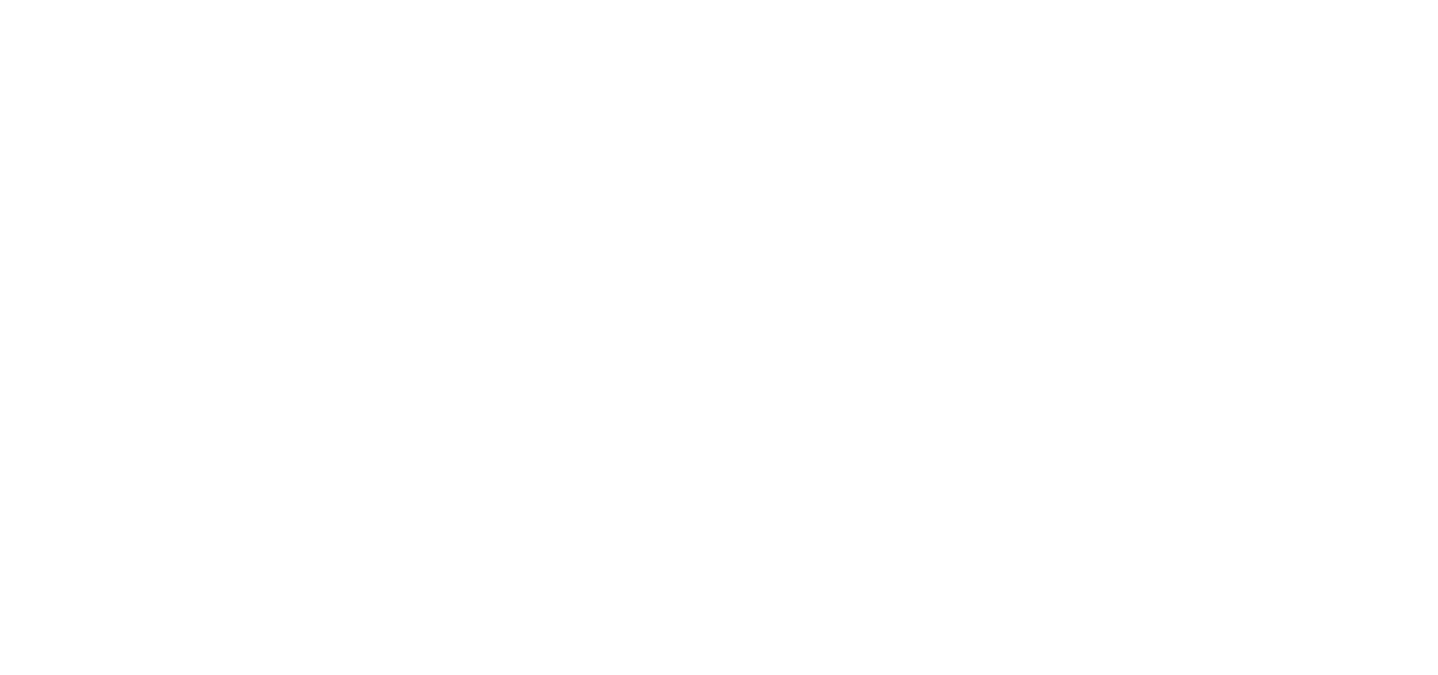 scroll, scrollTop: 0, scrollLeft: 0, axis: both 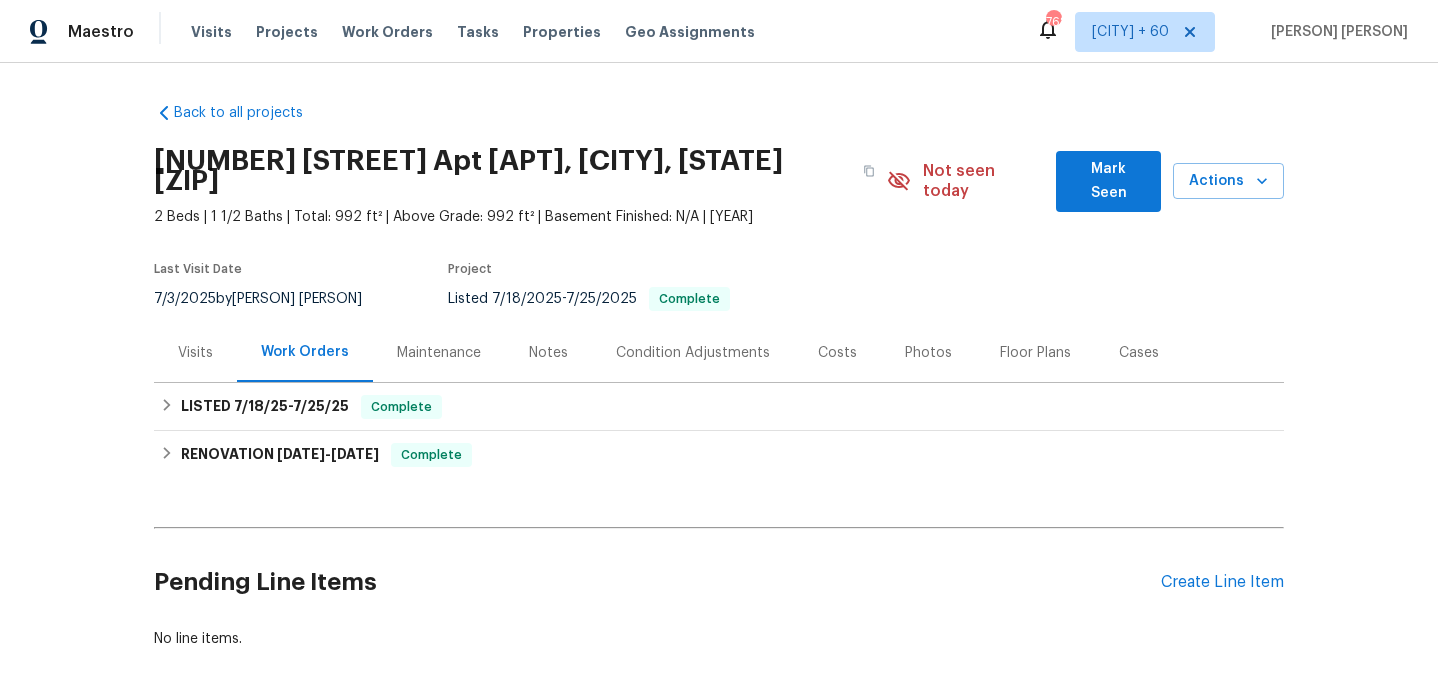 click on "Back to all projects [NUMBER] [STREET] Apt [APT], [CITY], [STATE] [ZIP] 2 Beds | 1 1/2 Baths | Total: 992 ft² | Above Grade: 992 ft² | Basement Finished: N/A | [YEAR] Not seen today Mark Seen Actions Last Visit Date [DATE]  by  [PERSON]   Project Listed   [DATE]  -  [DATE] Complete Visits Work Orders Maintenance Notes Condition Adjustments Costs Photos Floor Plans Cases LISTED   [DATE]  -  [DATE] Complete First Class Home Services HVAC $150.00 1 Repair [DATE]  -  [DATE] Complete RENOVATION   [DATE]  -  [DATE] Complete Centralized Purchasing PAINTING, APPLIANCE, CABINETS, OD_SELECT $458.92 1 Repair [DATE]  -  [DATE] Paid [COMPANY] CLEANING_MAINTENANCE $515.00 4 Repairs [DATE]  -  [DATE] Paid [COMPANY] GENERAL_CONTRACTOR $1,975.00 20 Repairs [DATE]  -  [DATE] Paid [COMPANY], llc LANDSCAPING_MAINTENANCE, HARDSCAPE_LANDSCAPE $350.00 1 Repair [DATE]  -  [DATE] Paid [COMPANY] GENERAL_CONTRACTOR $1,925.00 2 Upgrade [DATE]  -  [DATE]" at bounding box center [719, 369] 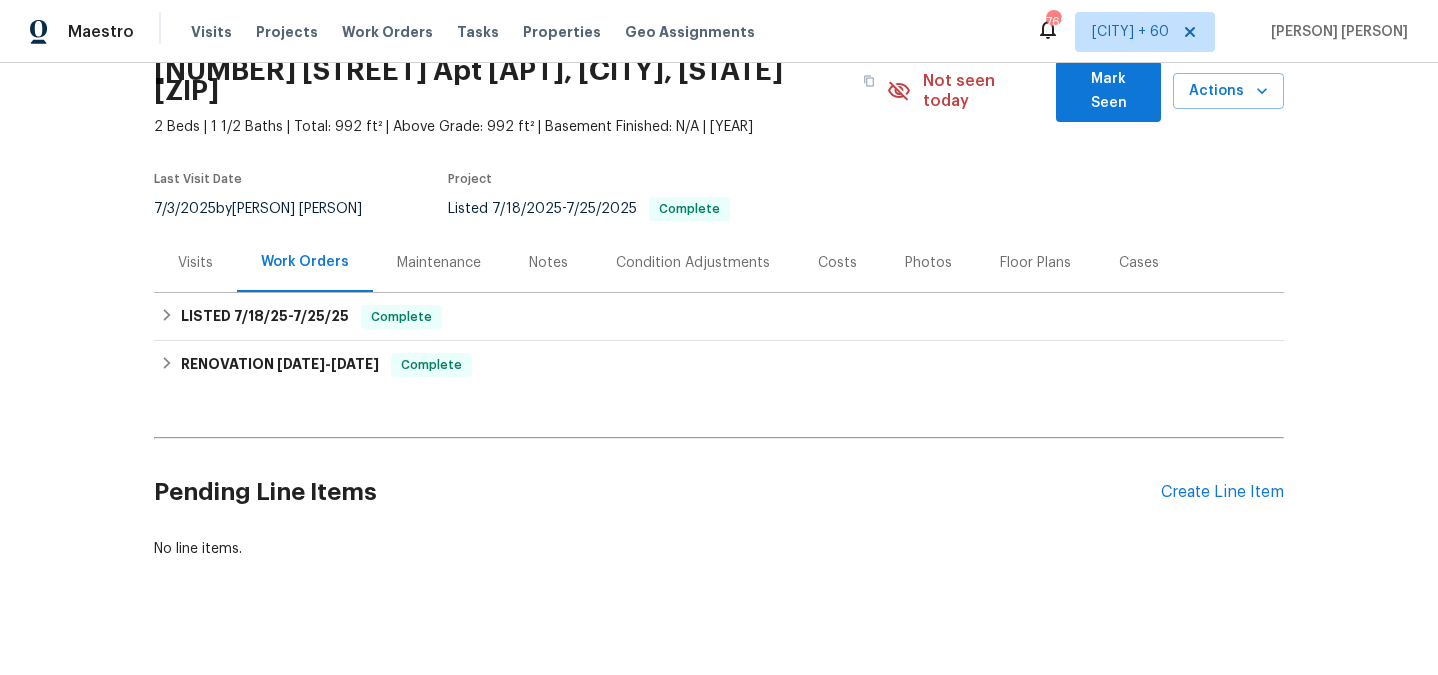 click on "Maintenance" at bounding box center (439, 263) 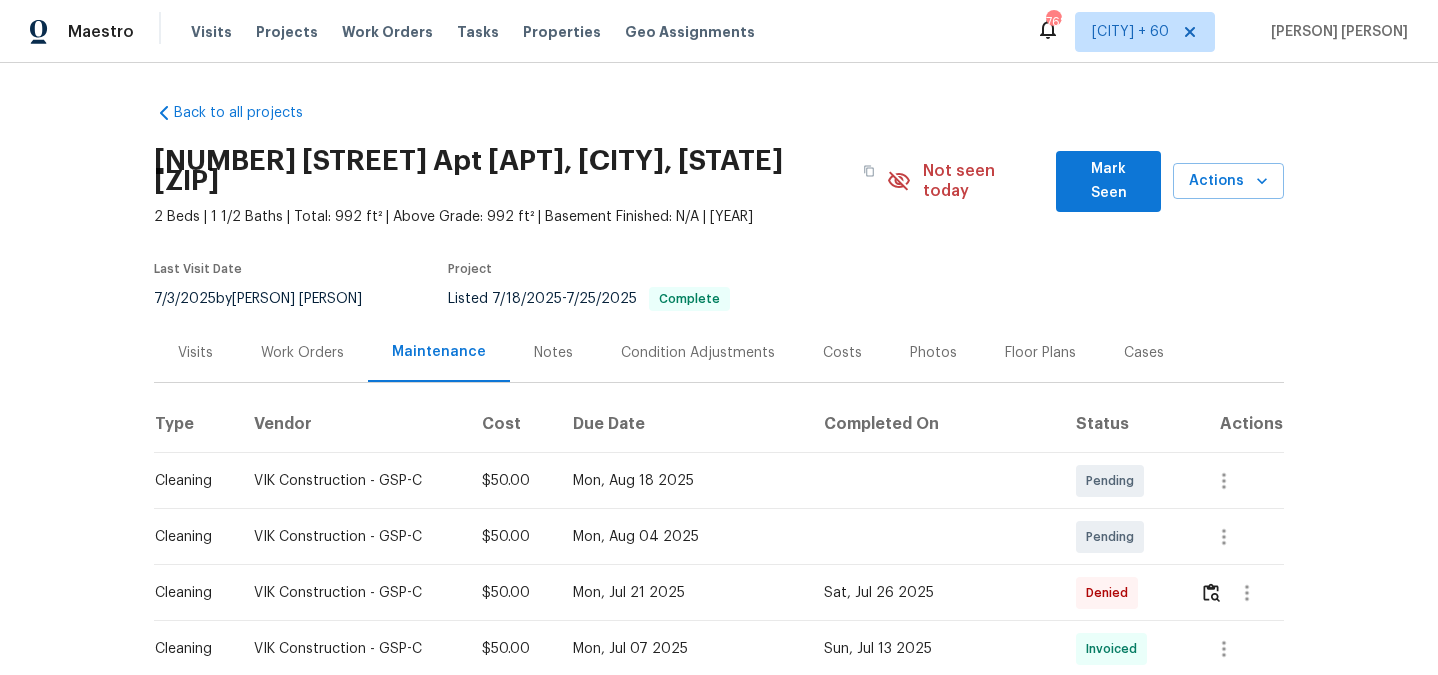 scroll, scrollTop: 211, scrollLeft: 0, axis: vertical 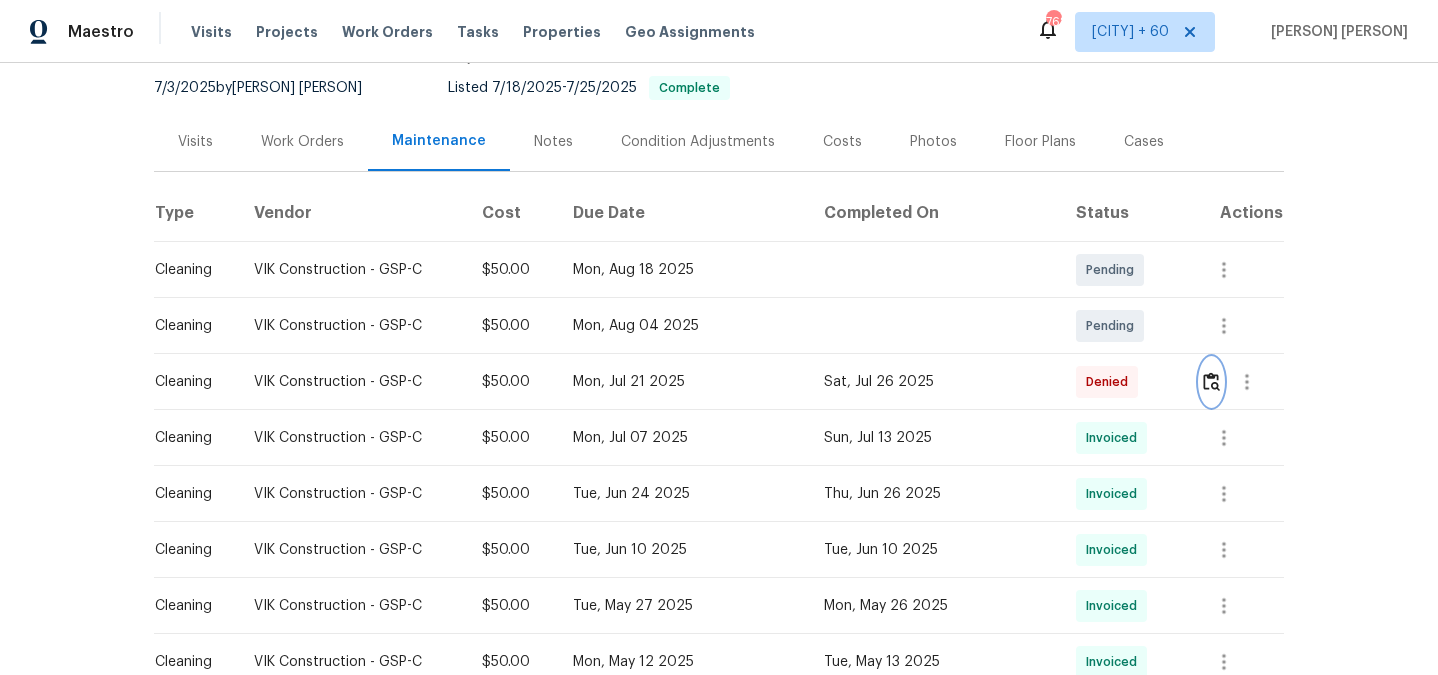 click at bounding box center [1211, 381] 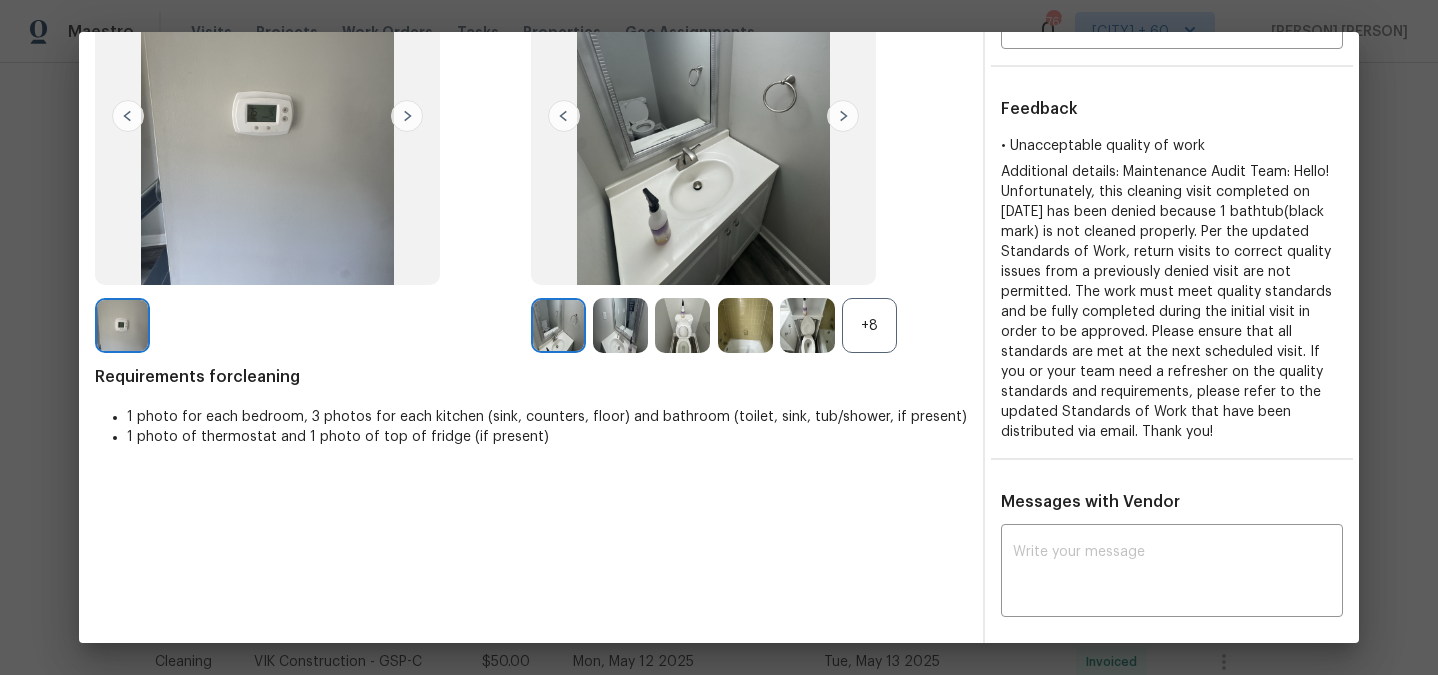 scroll, scrollTop: 54, scrollLeft: 0, axis: vertical 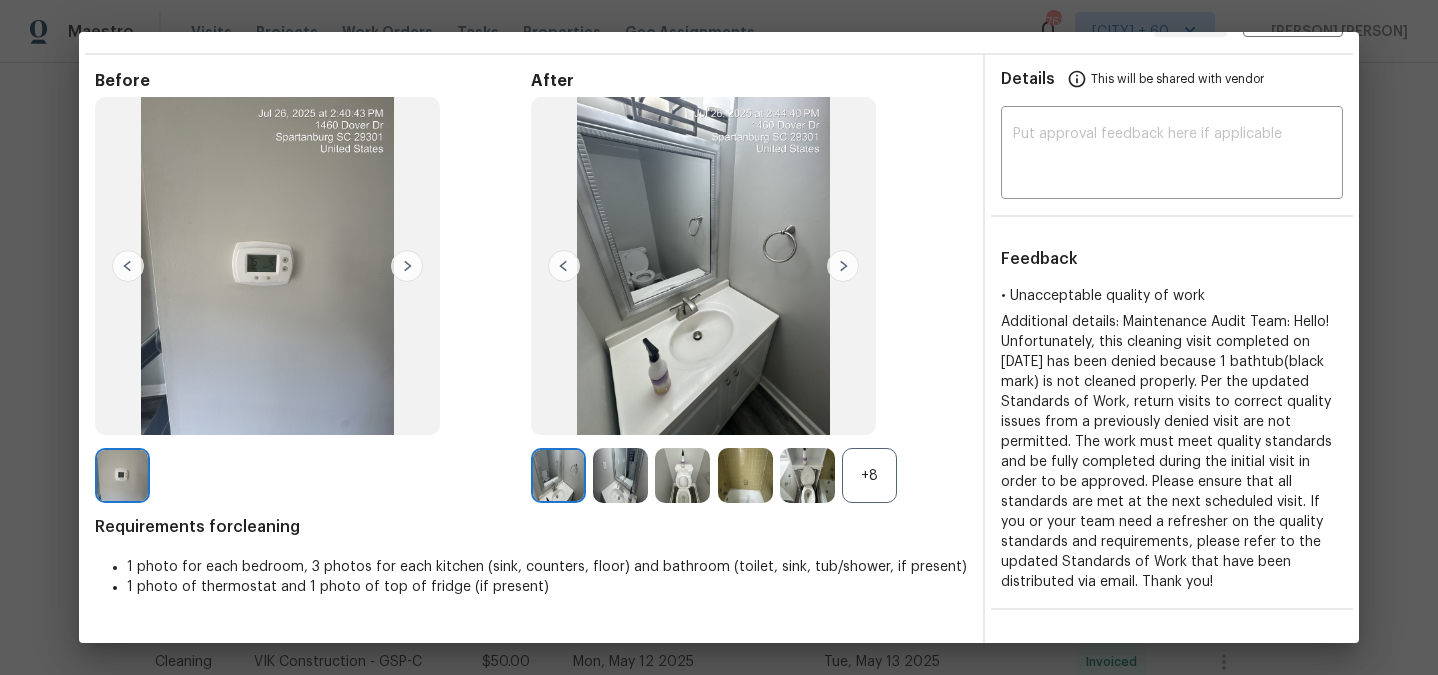 click at bounding box center [843, 266] 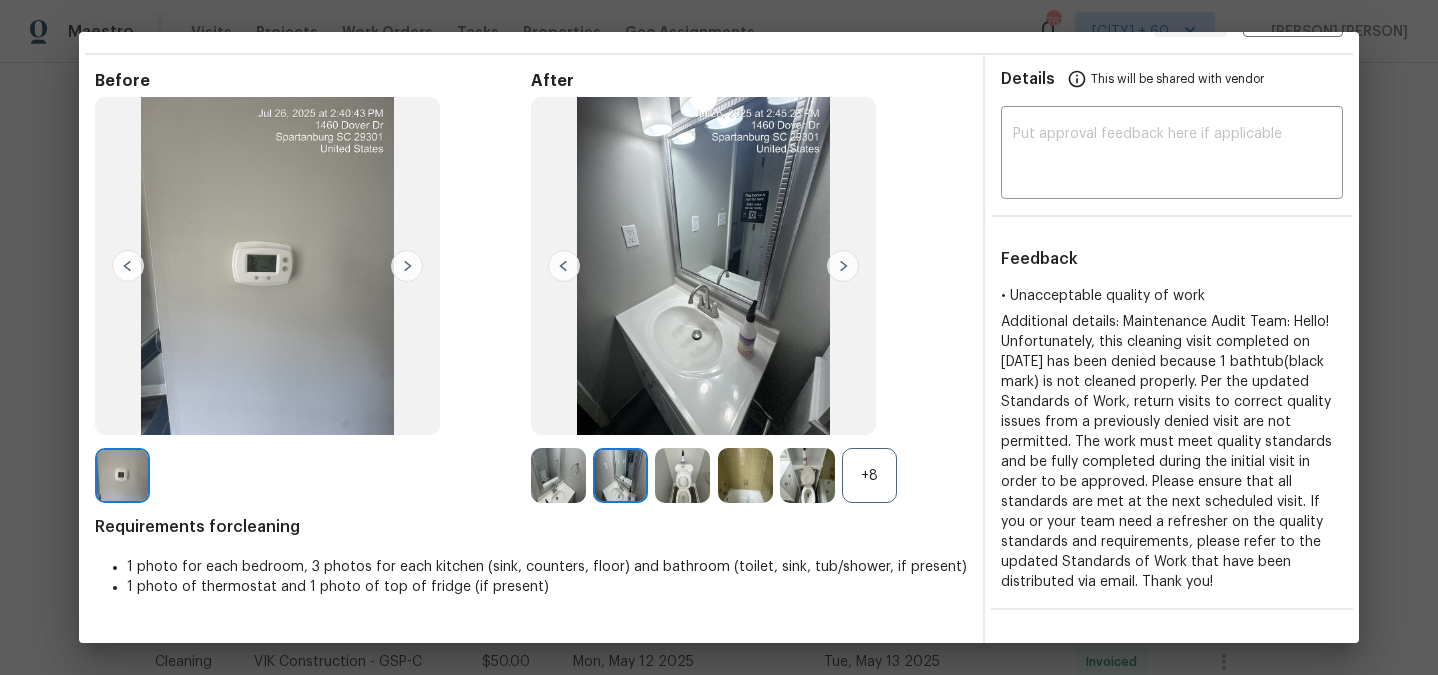 click at bounding box center (843, 266) 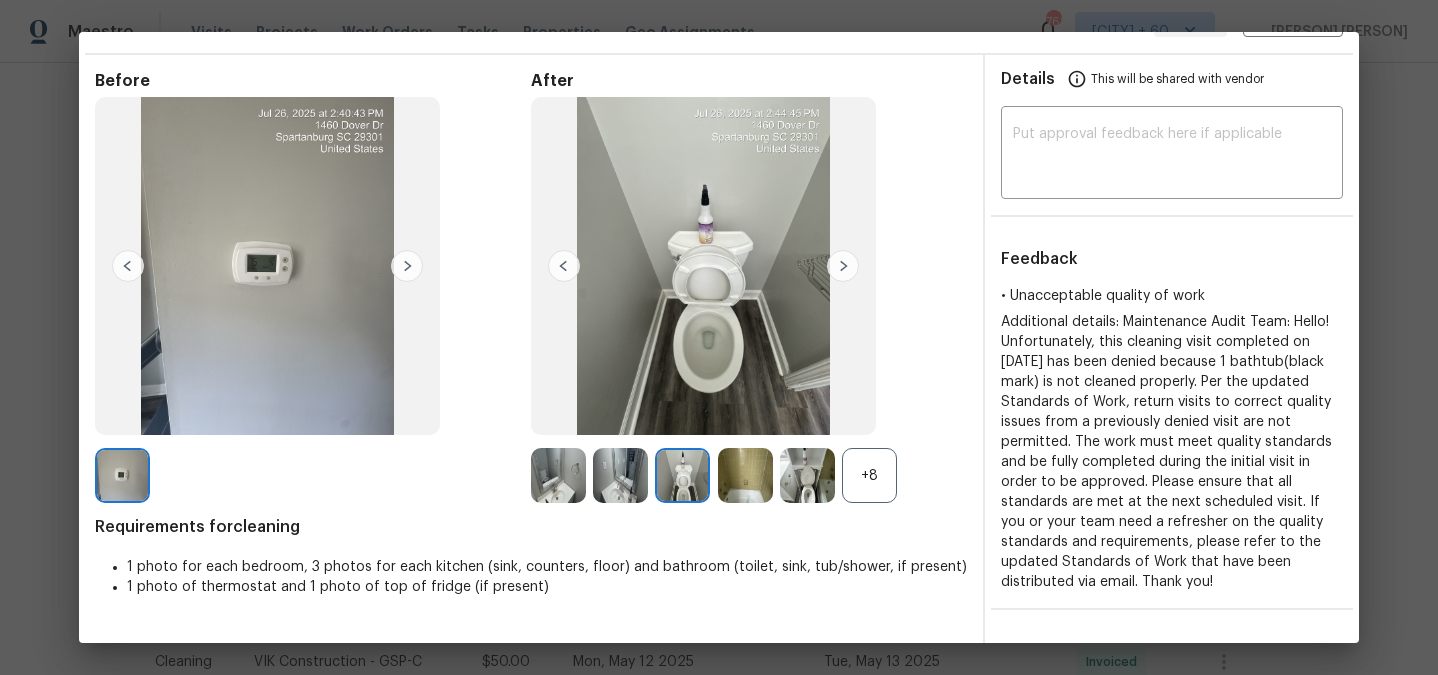 click at bounding box center [843, 266] 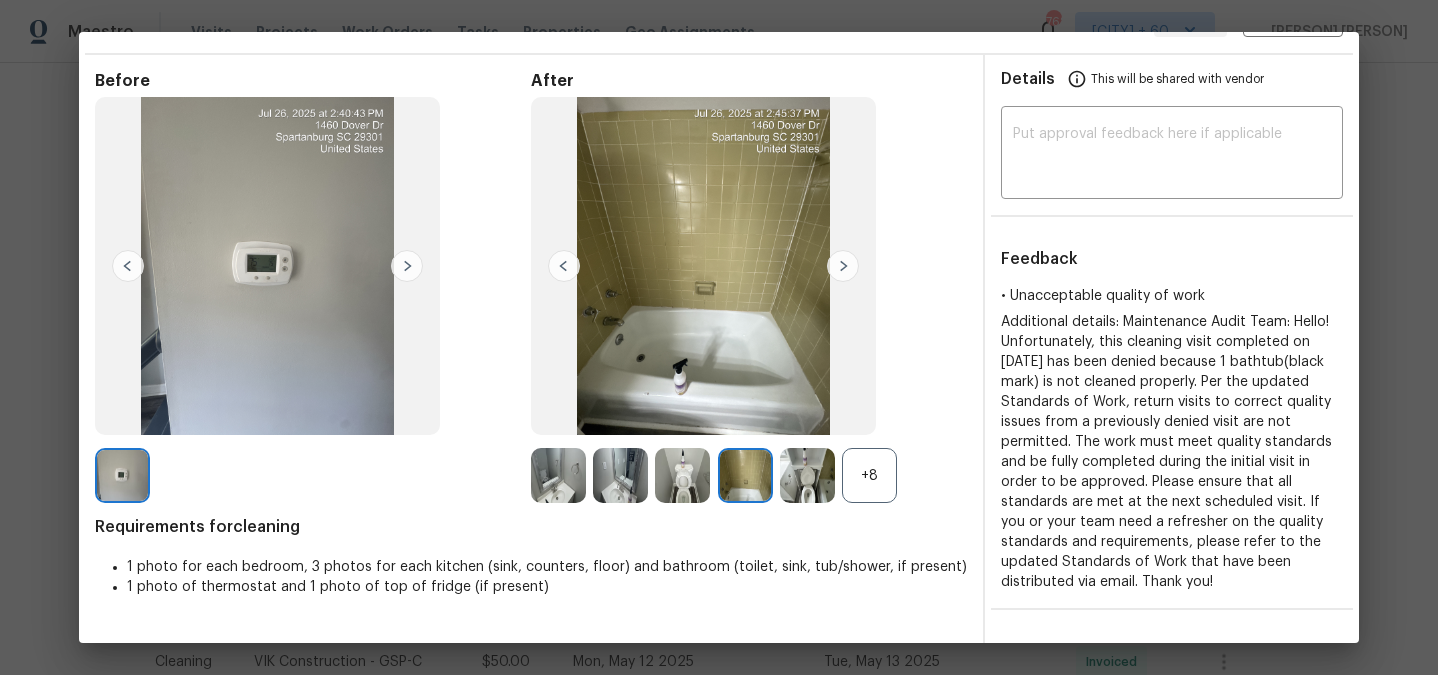 click at bounding box center (843, 266) 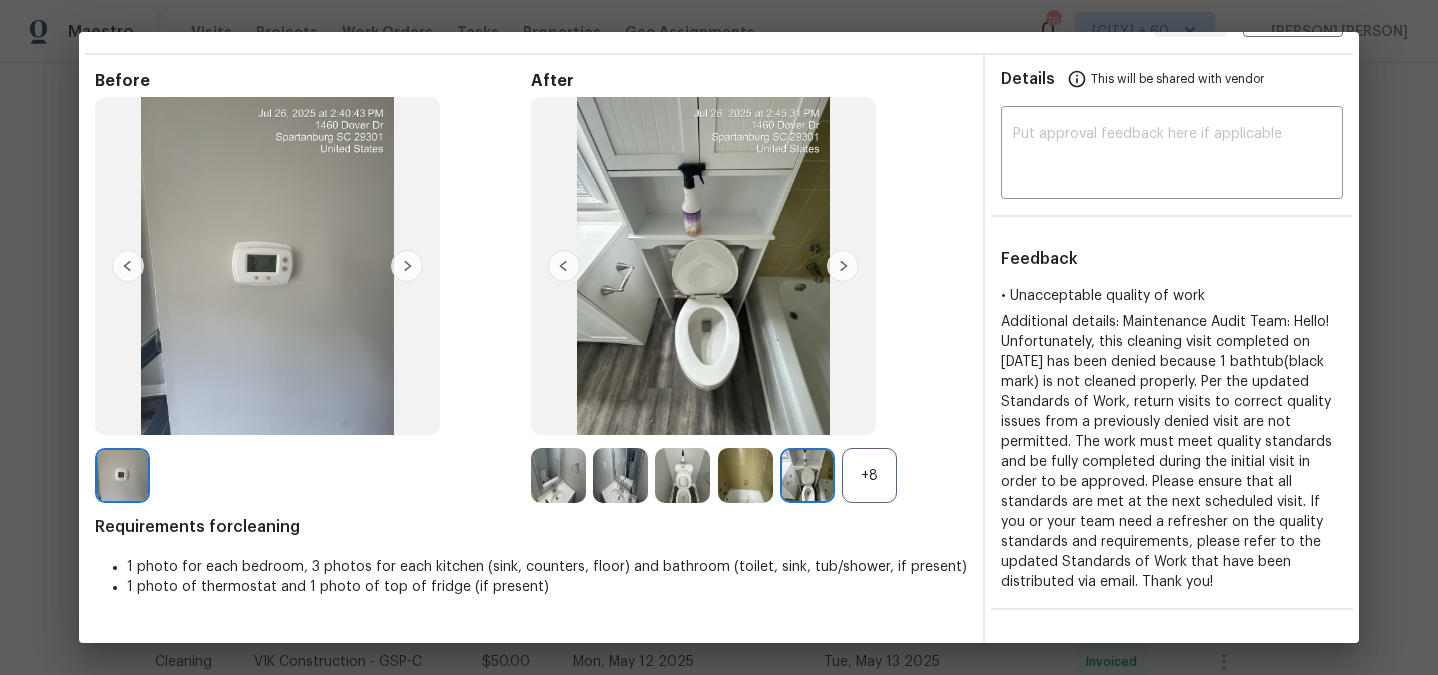 click at bounding box center [843, 266] 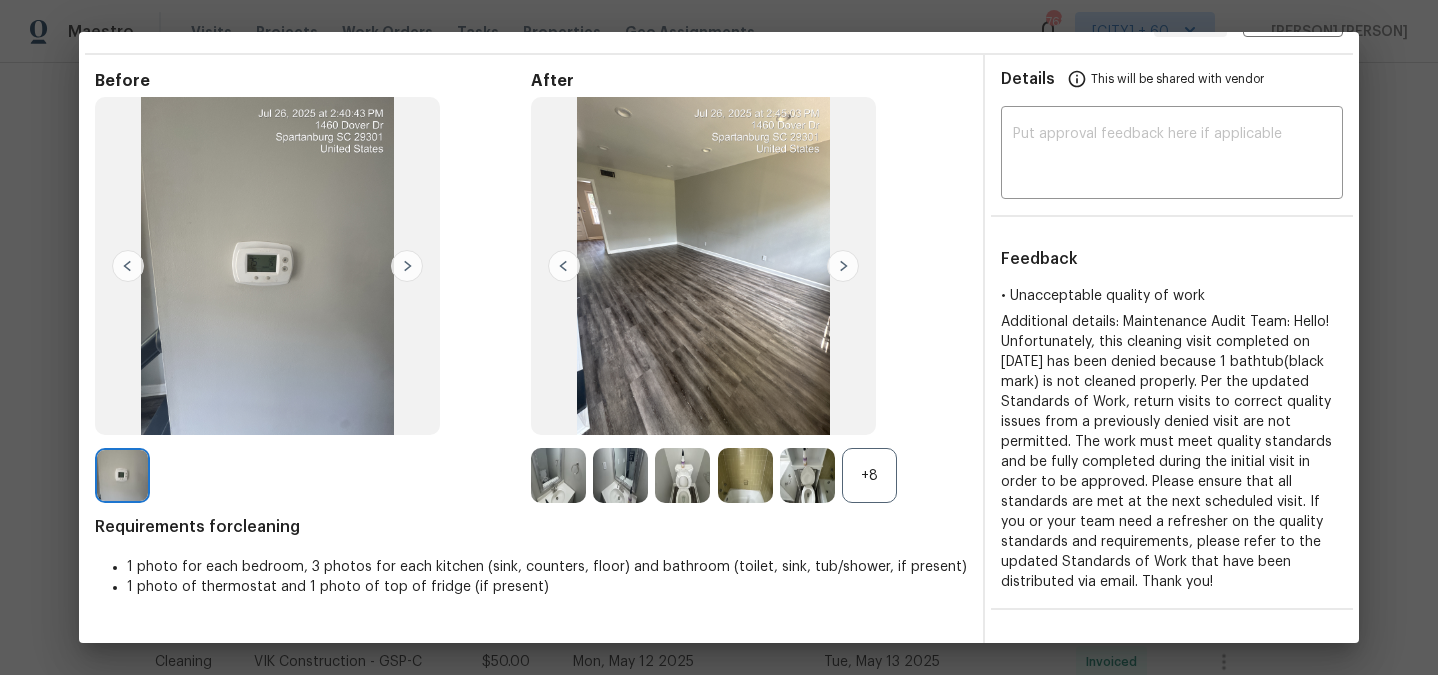 click at bounding box center (843, 266) 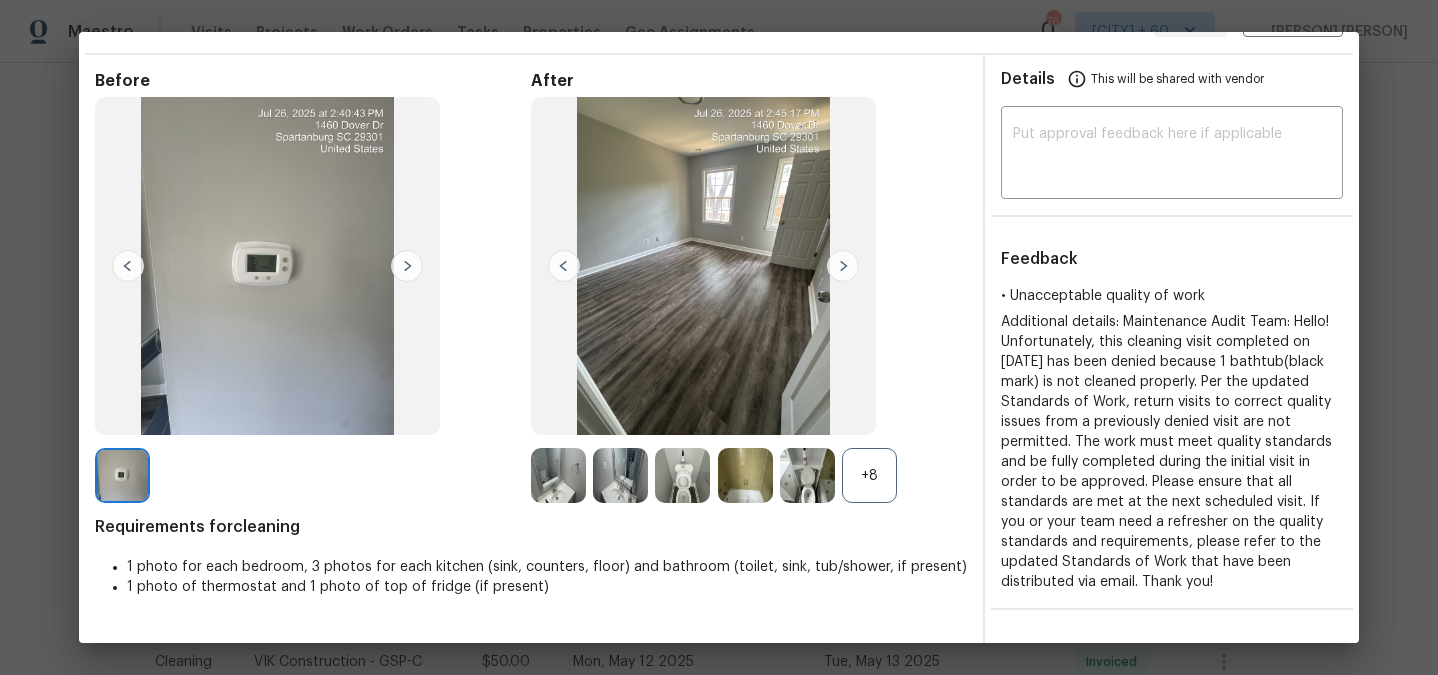click at bounding box center [843, 266] 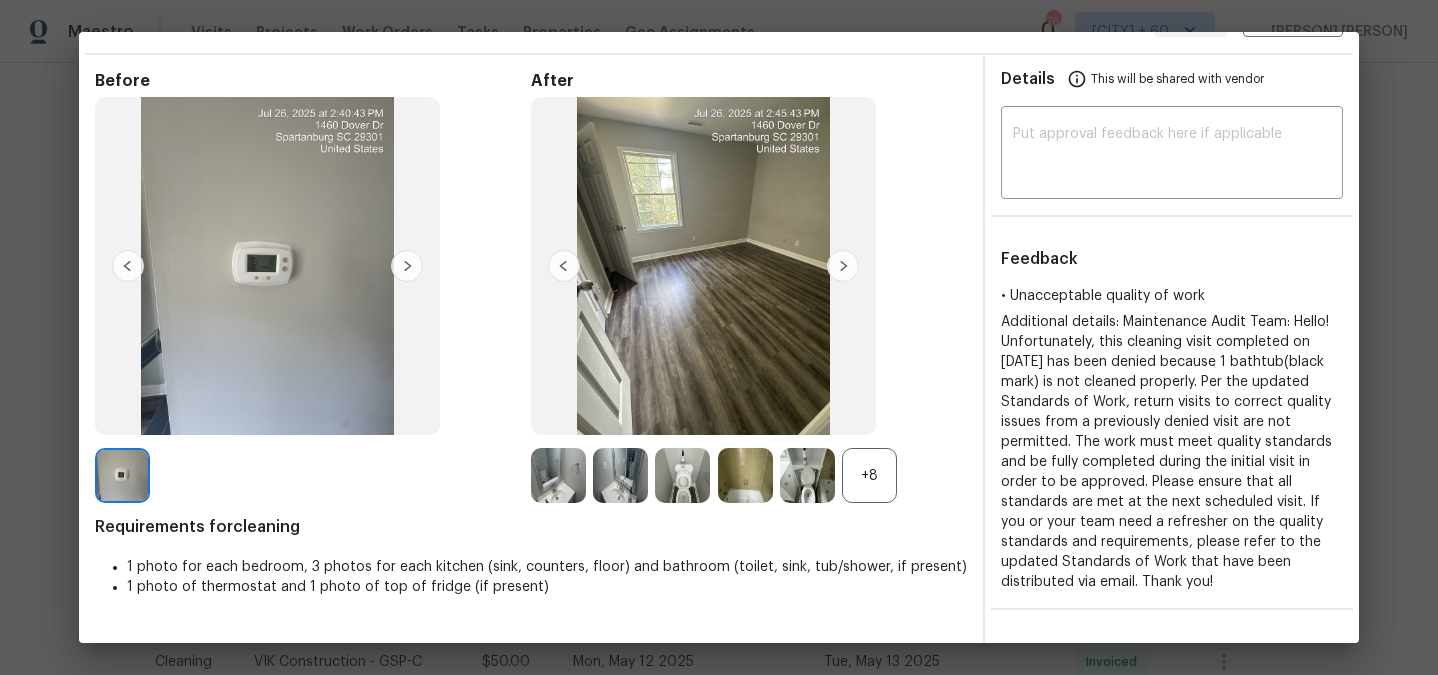 click at bounding box center (843, 266) 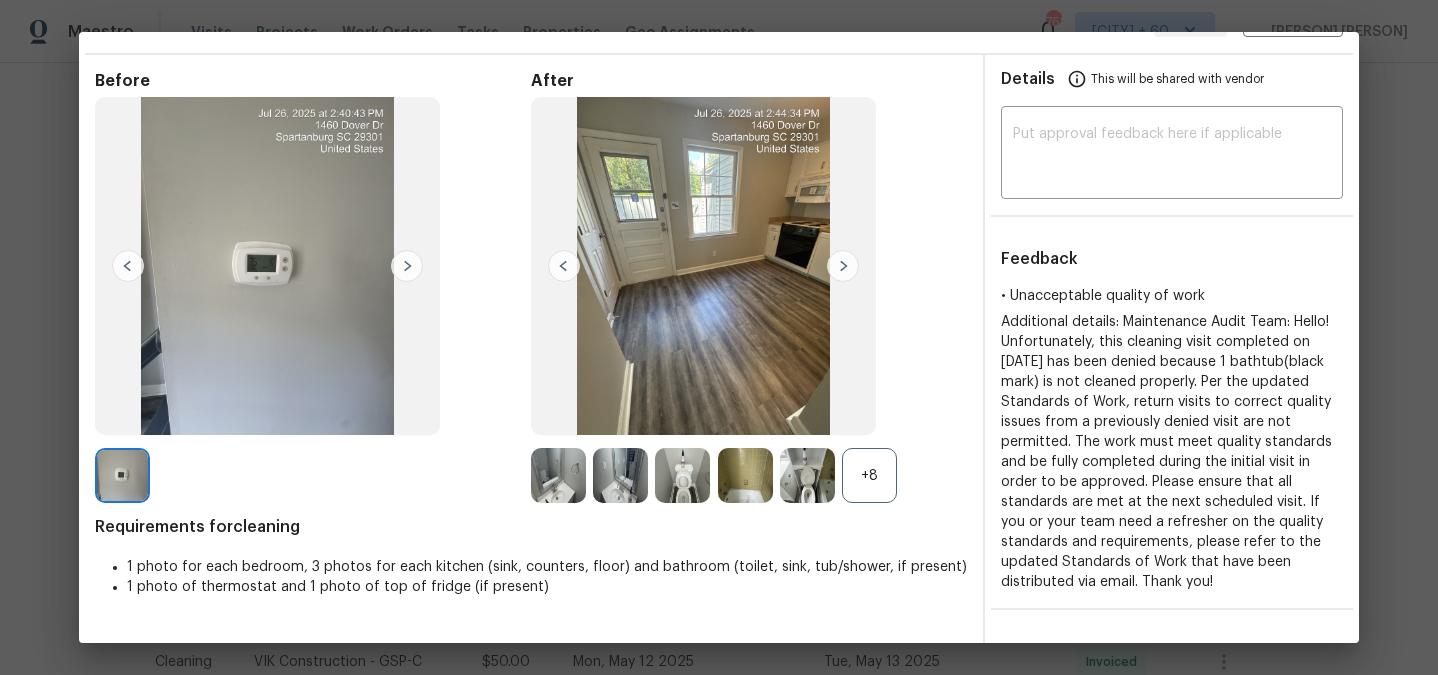 click at bounding box center (843, 266) 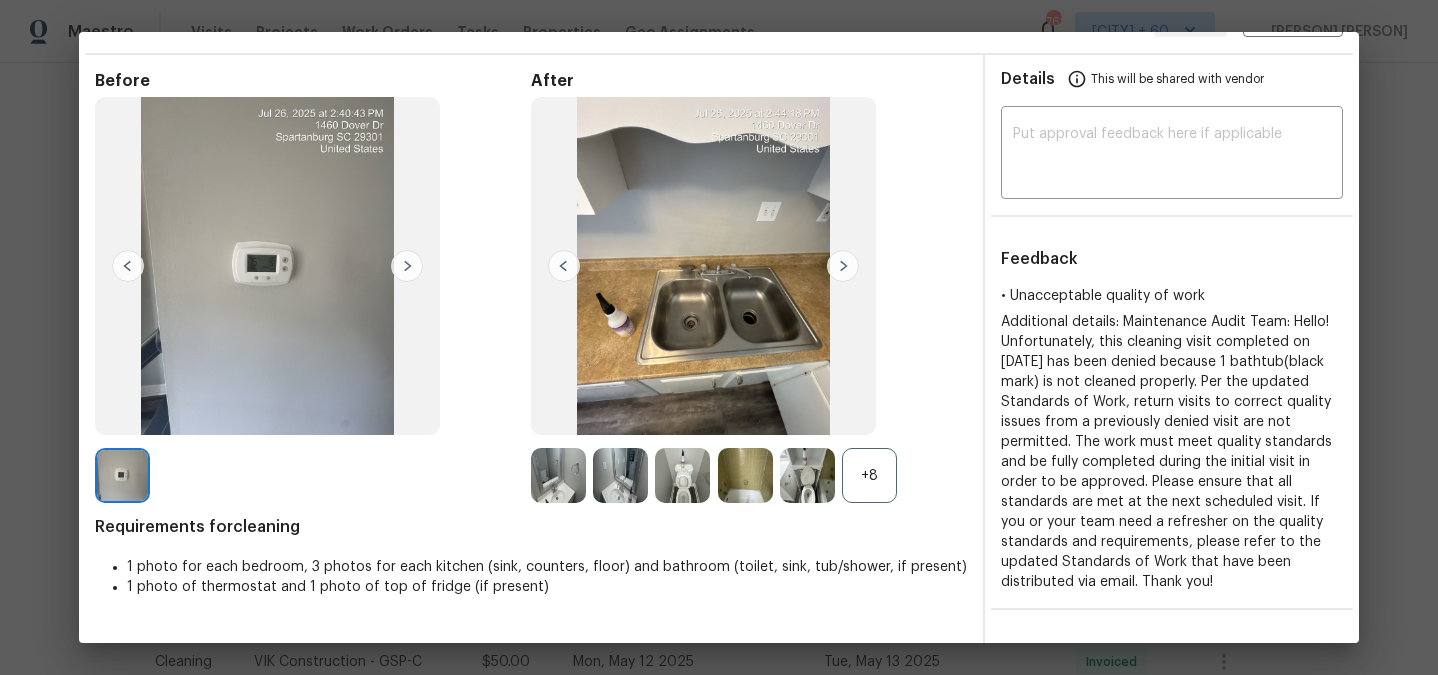 click at bounding box center [843, 266] 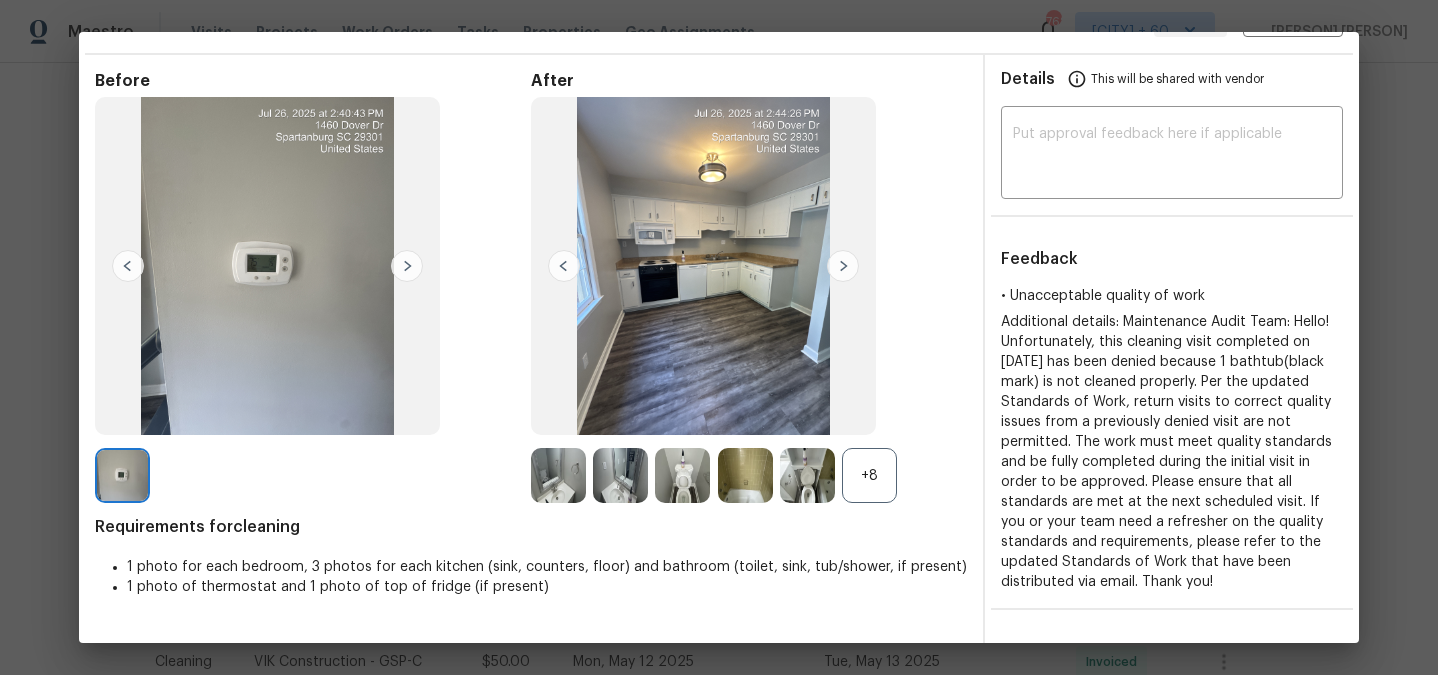click at bounding box center [843, 266] 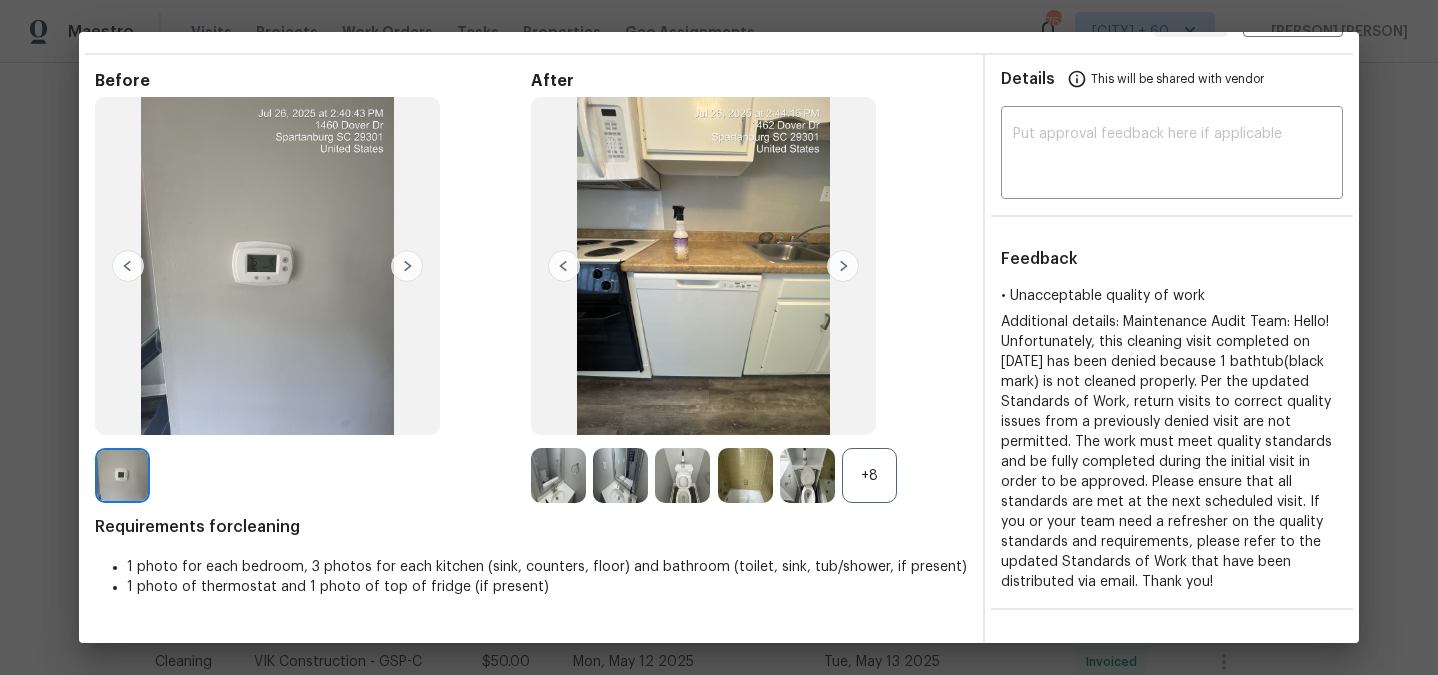 click at bounding box center [843, 266] 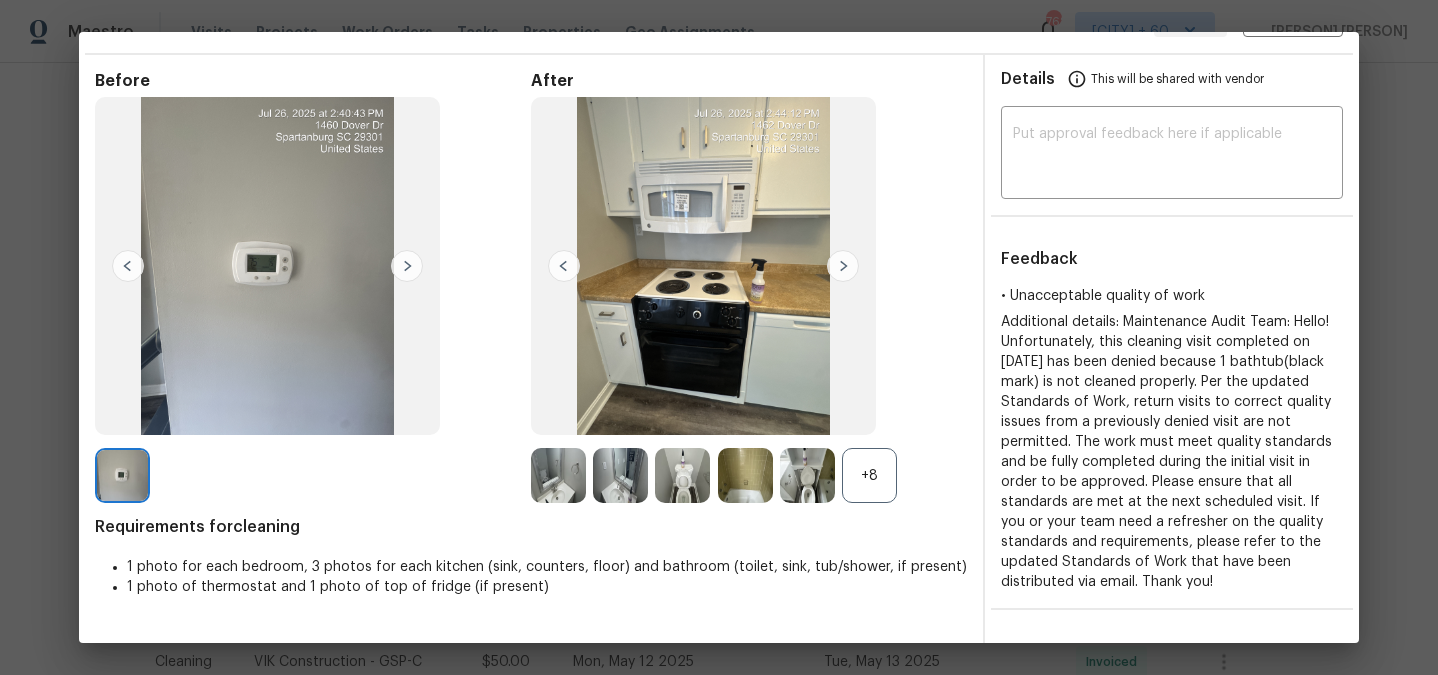 click at bounding box center [843, 266] 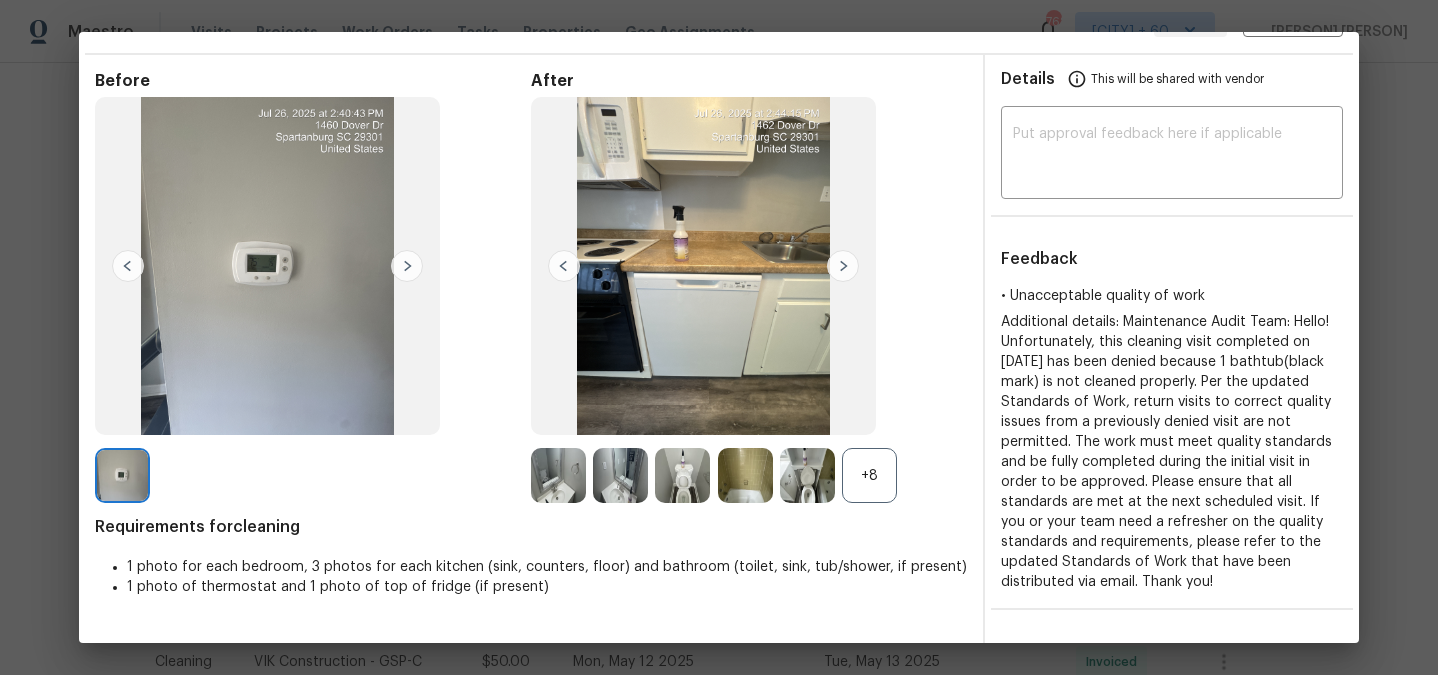 click at bounding box center [564, 266] 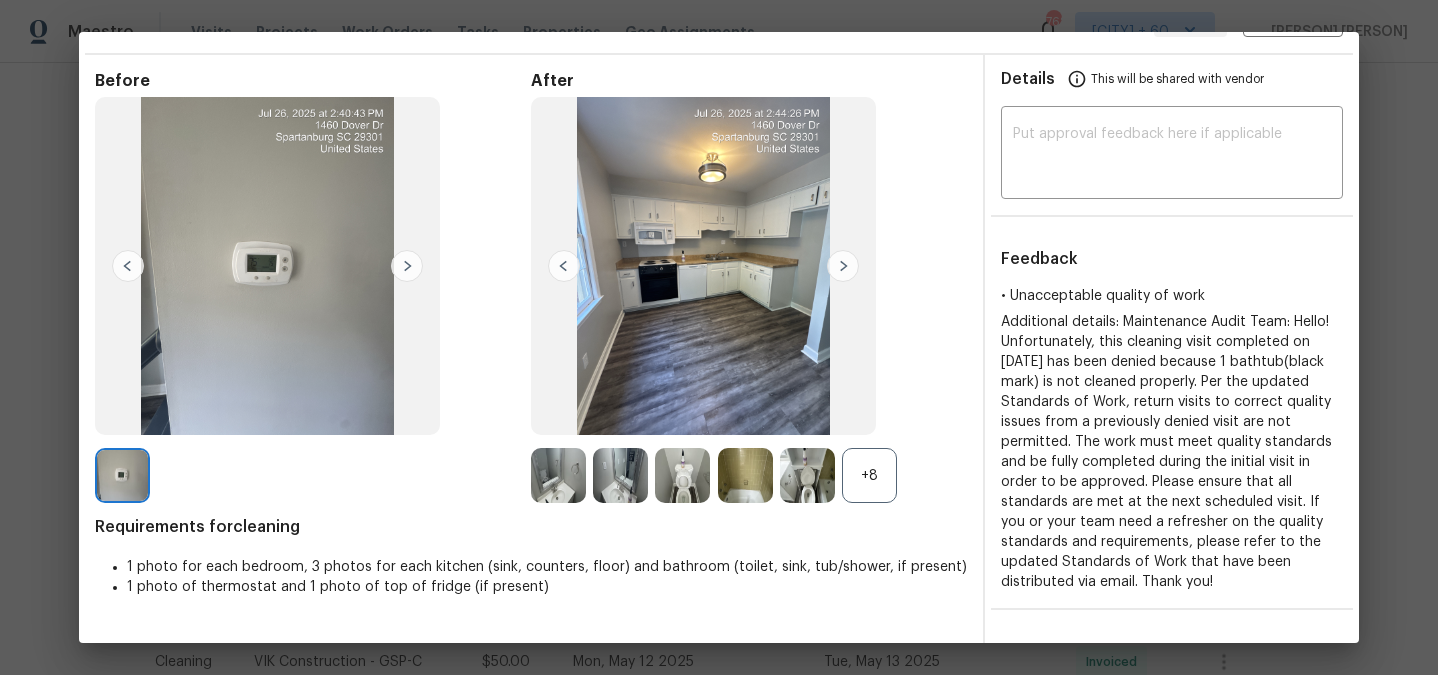 click at bounding box center (564, 266) 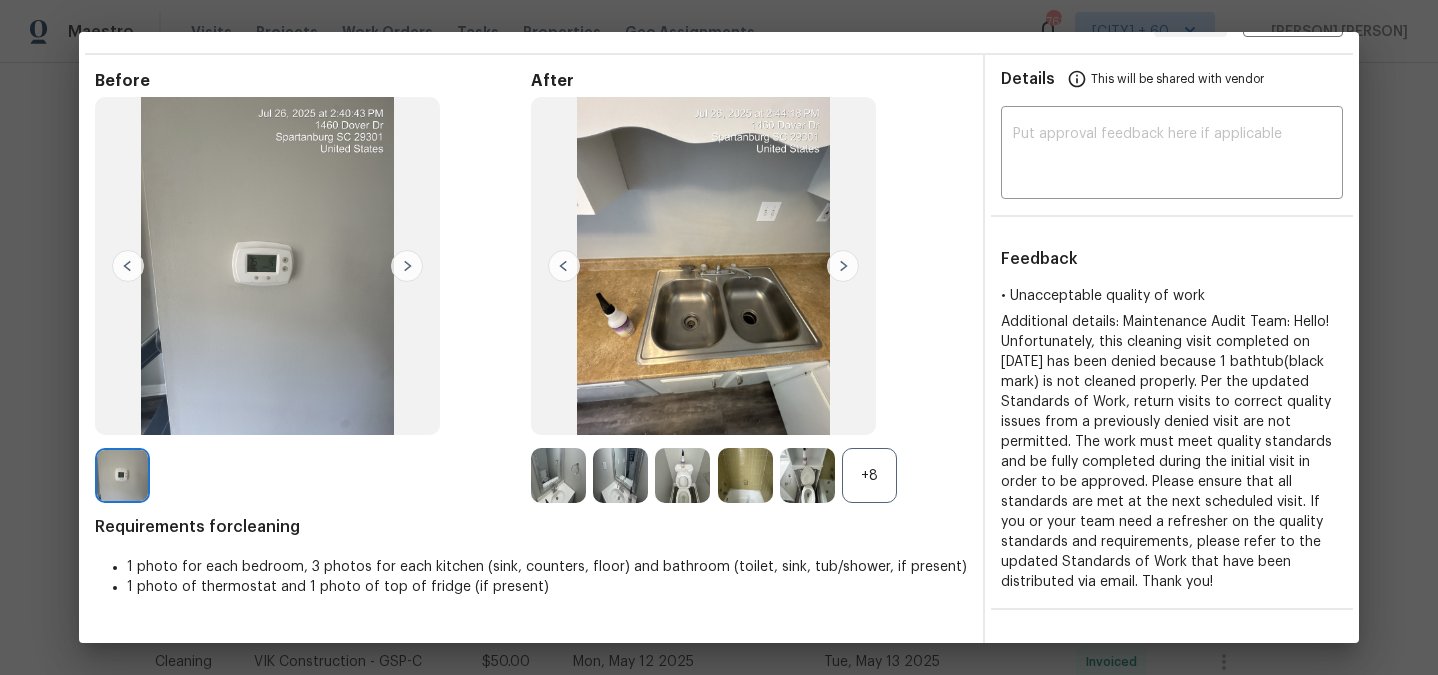 click at bounding box center [564, 266] 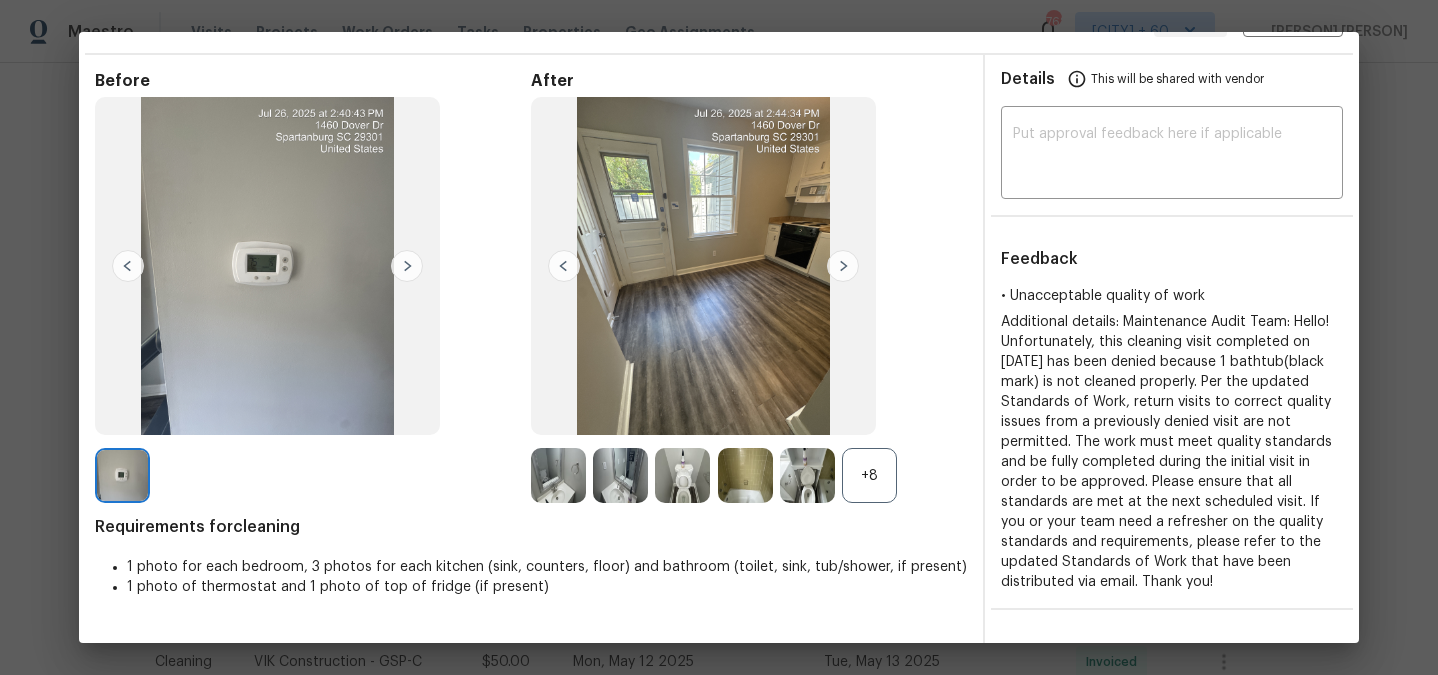 click at bounding box center (564, 266) 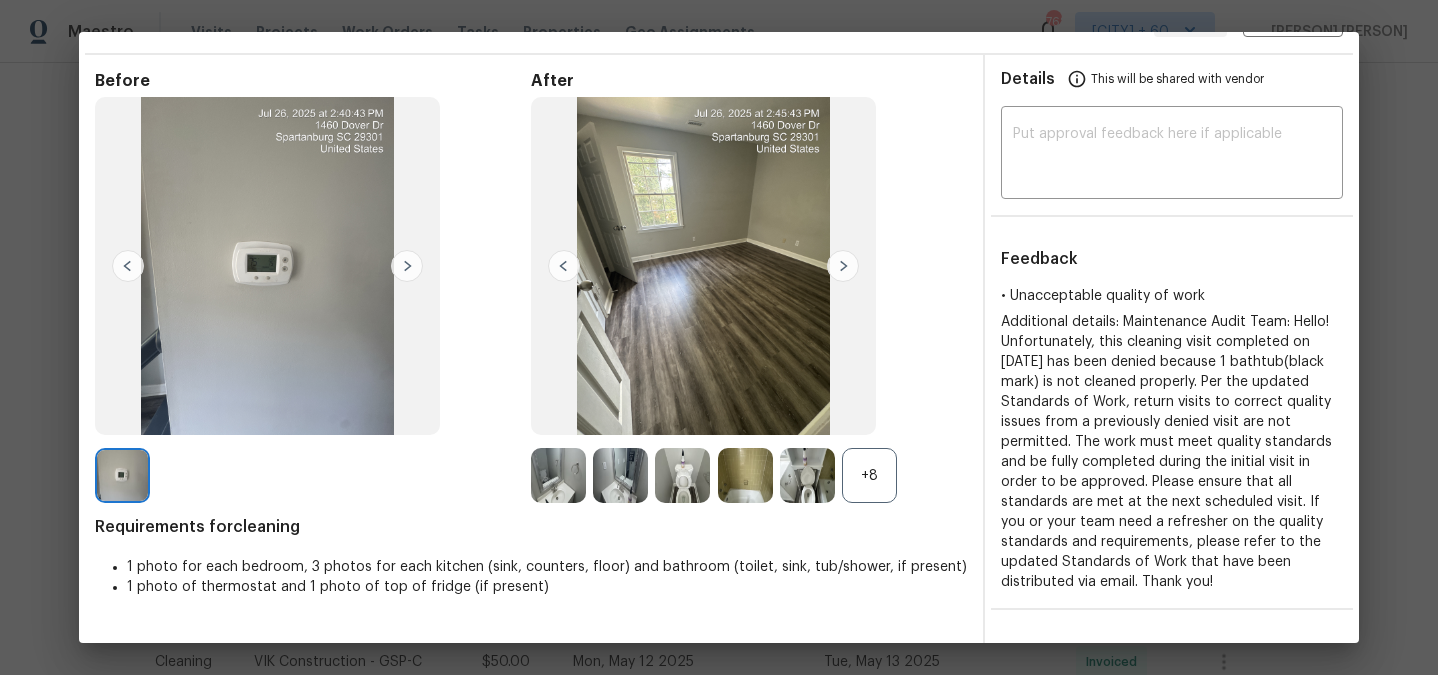 click at bounding box center (564, 266) 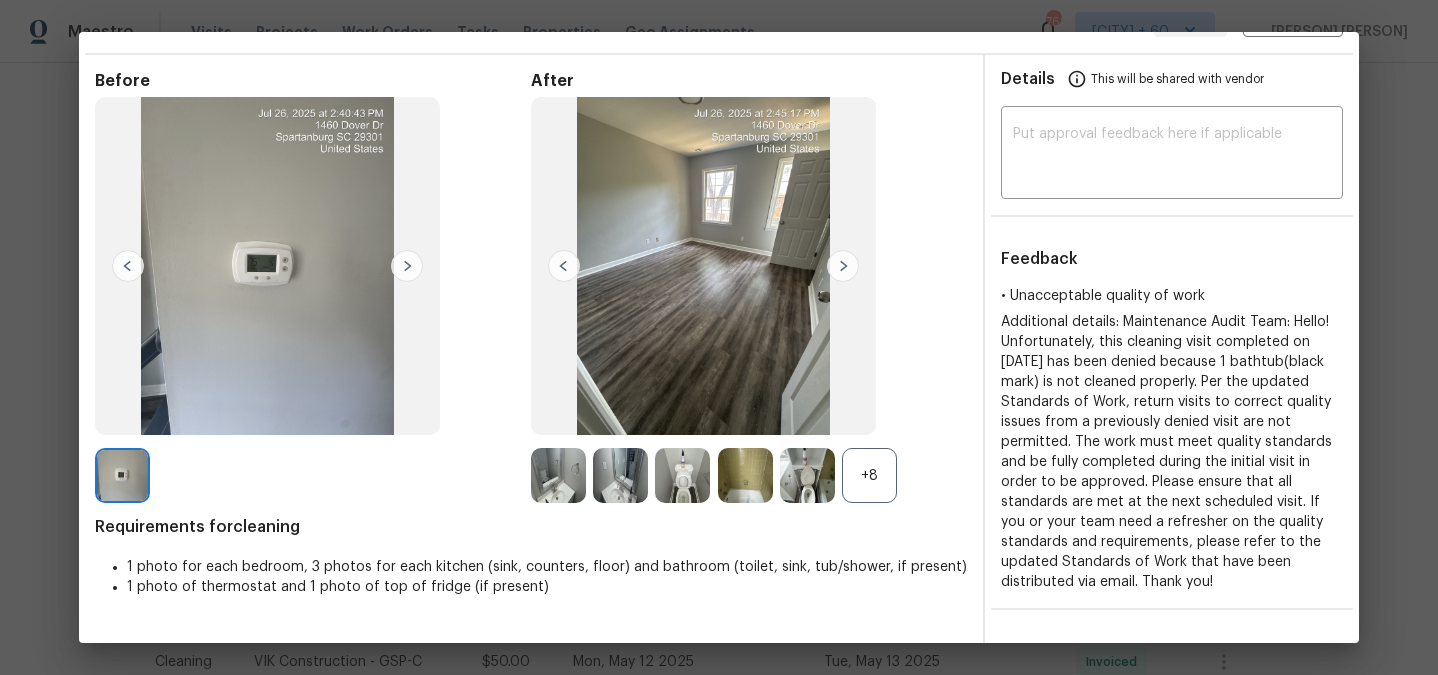 click at bounding box center (564, 266) 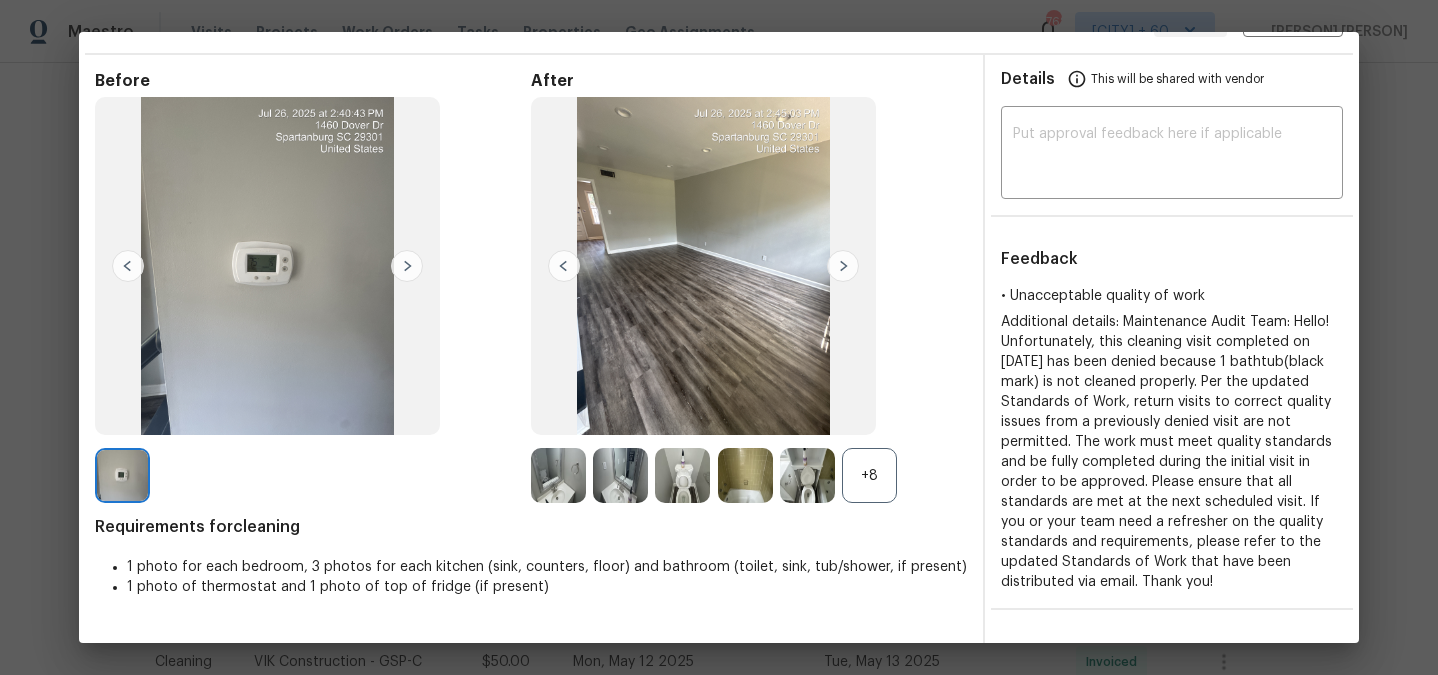 click at bounding box center [564, 266] 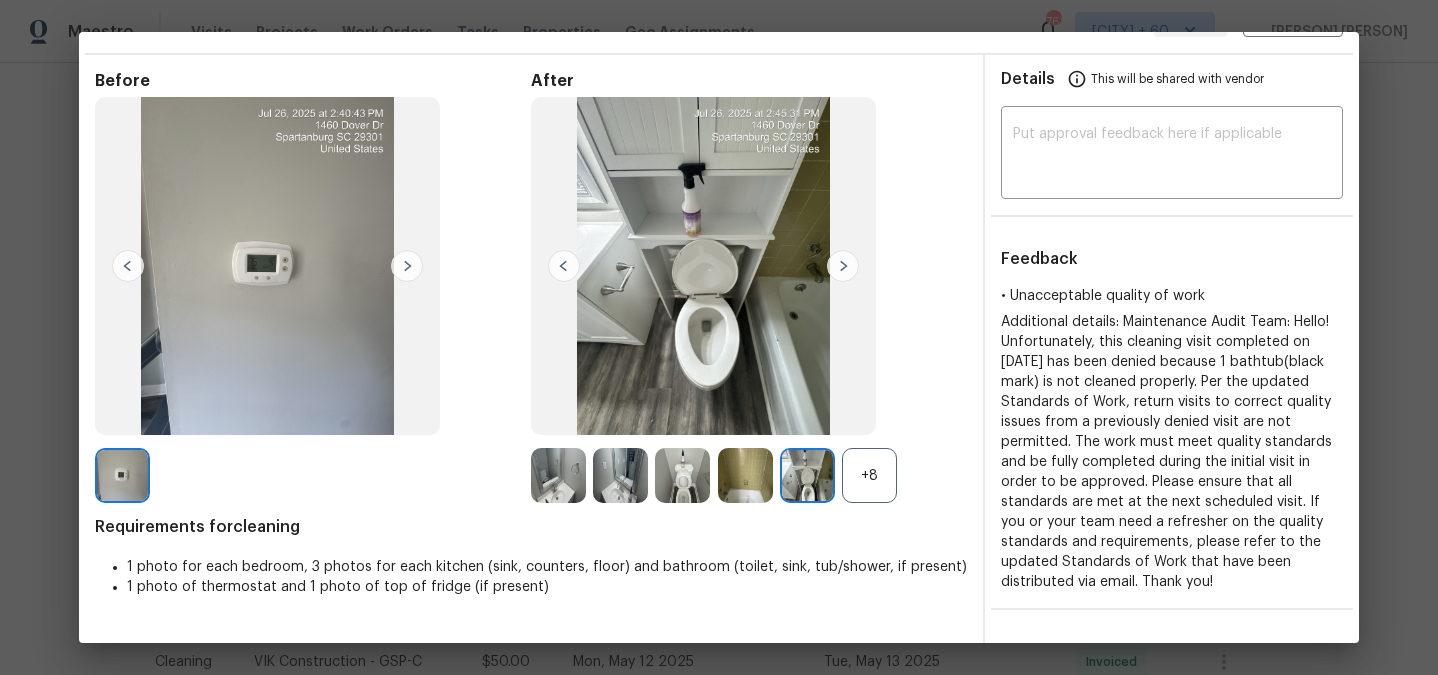click at bounding box center (564, 266) 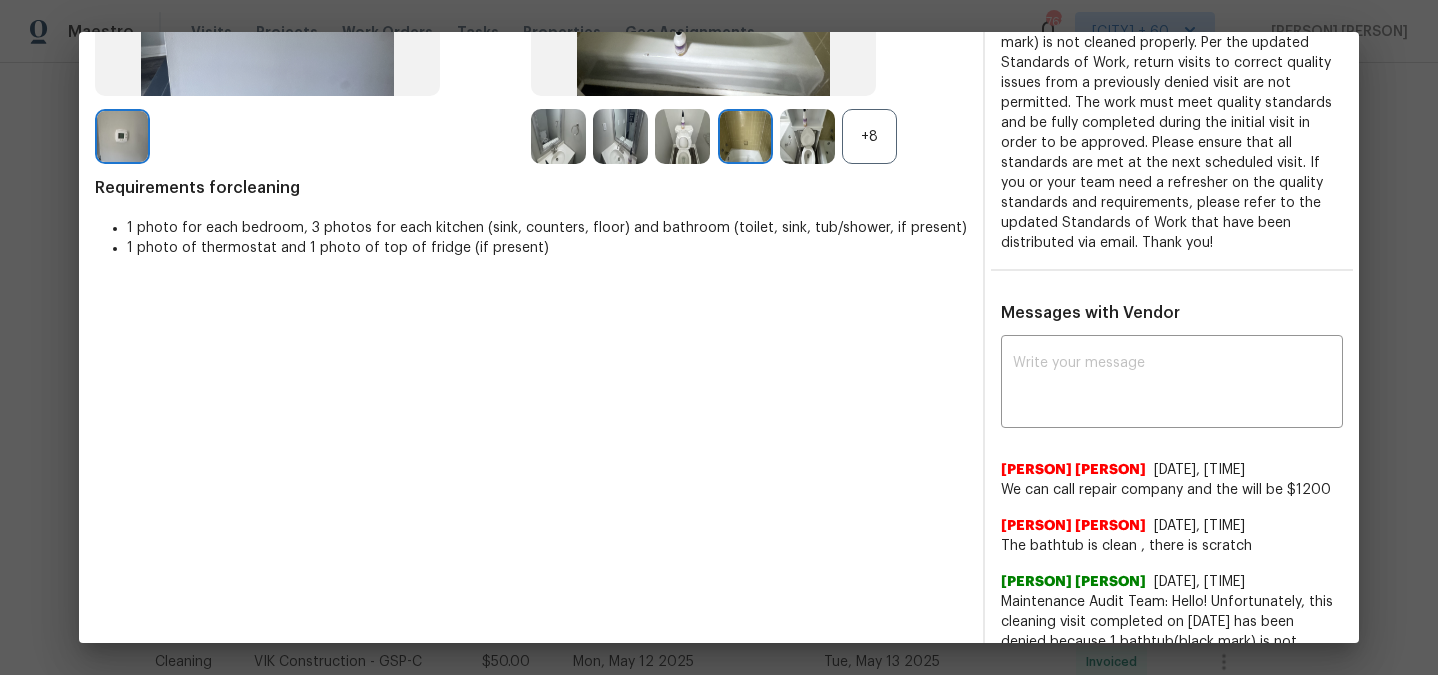 scroll, scrollTop: 401, scrollLeft: 0, axis: vertical 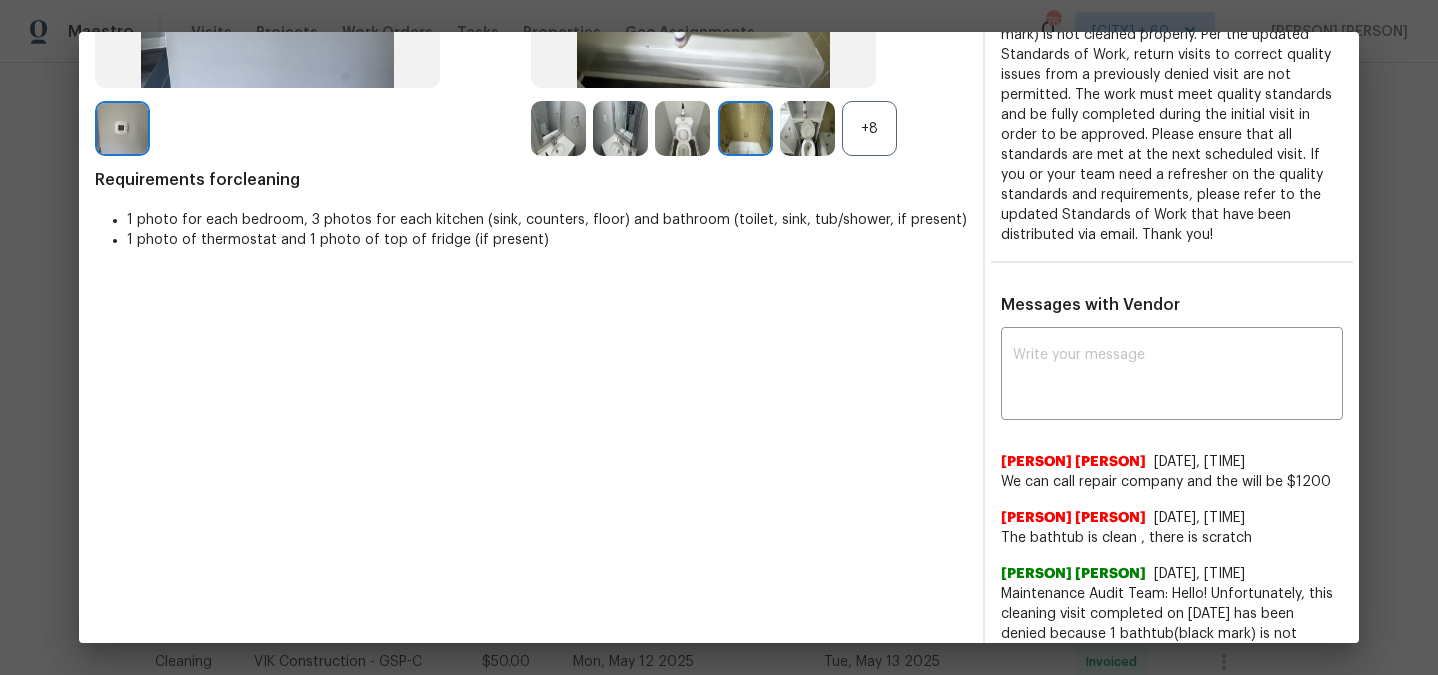 click on "The bathtub is clean , there is scratch" at bounding box center (1172, 538) 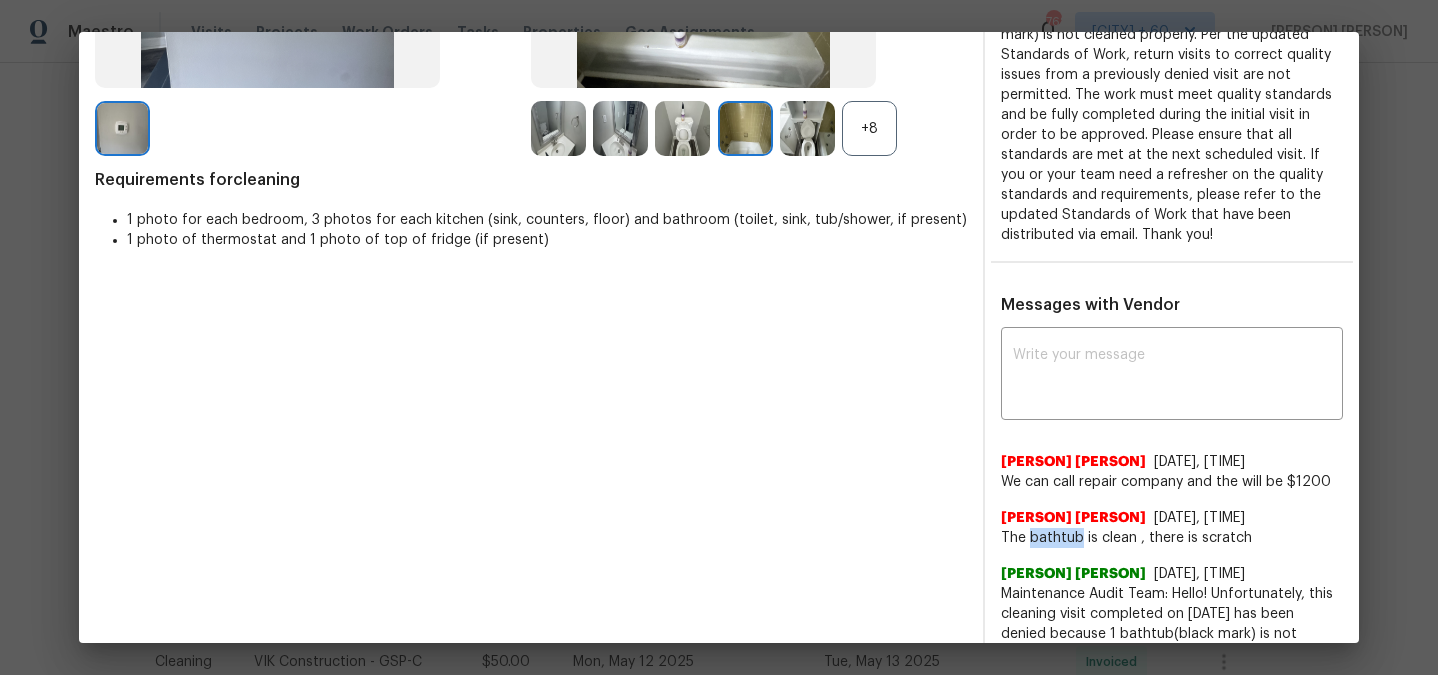 click on "The bathtub is clean , there is scratch" at bounding box center (1172, 538) 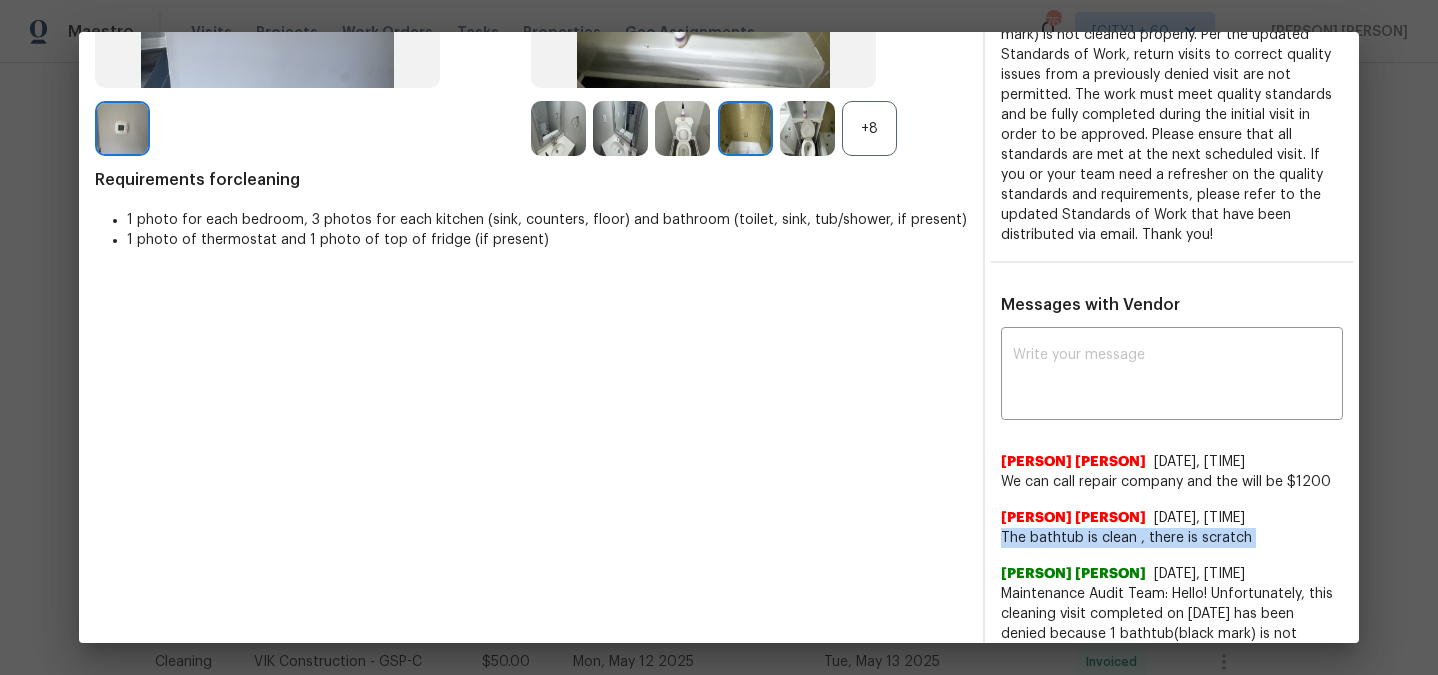 click on "The bathtub is clean , there is scratch" at bounding box center [1172, 538] 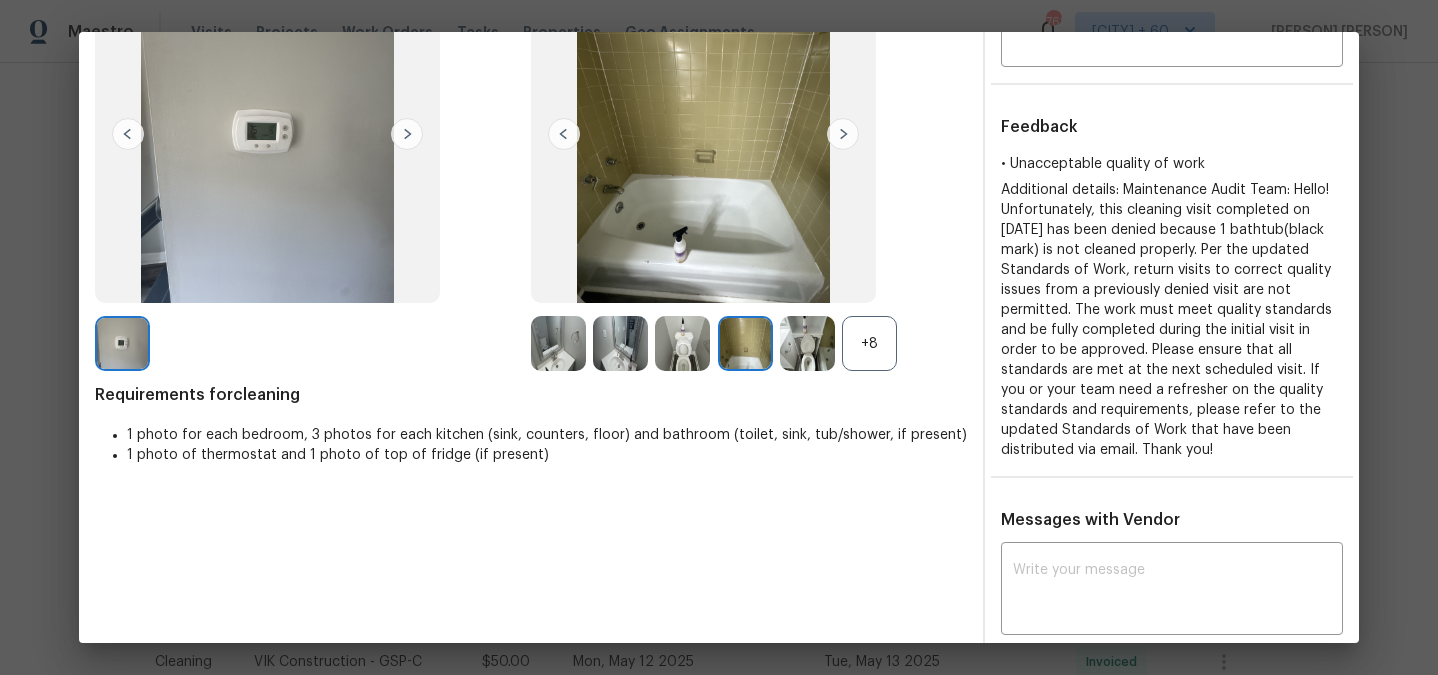 scroll, scrollTop: 0, scrollLeft: 0, axis: both 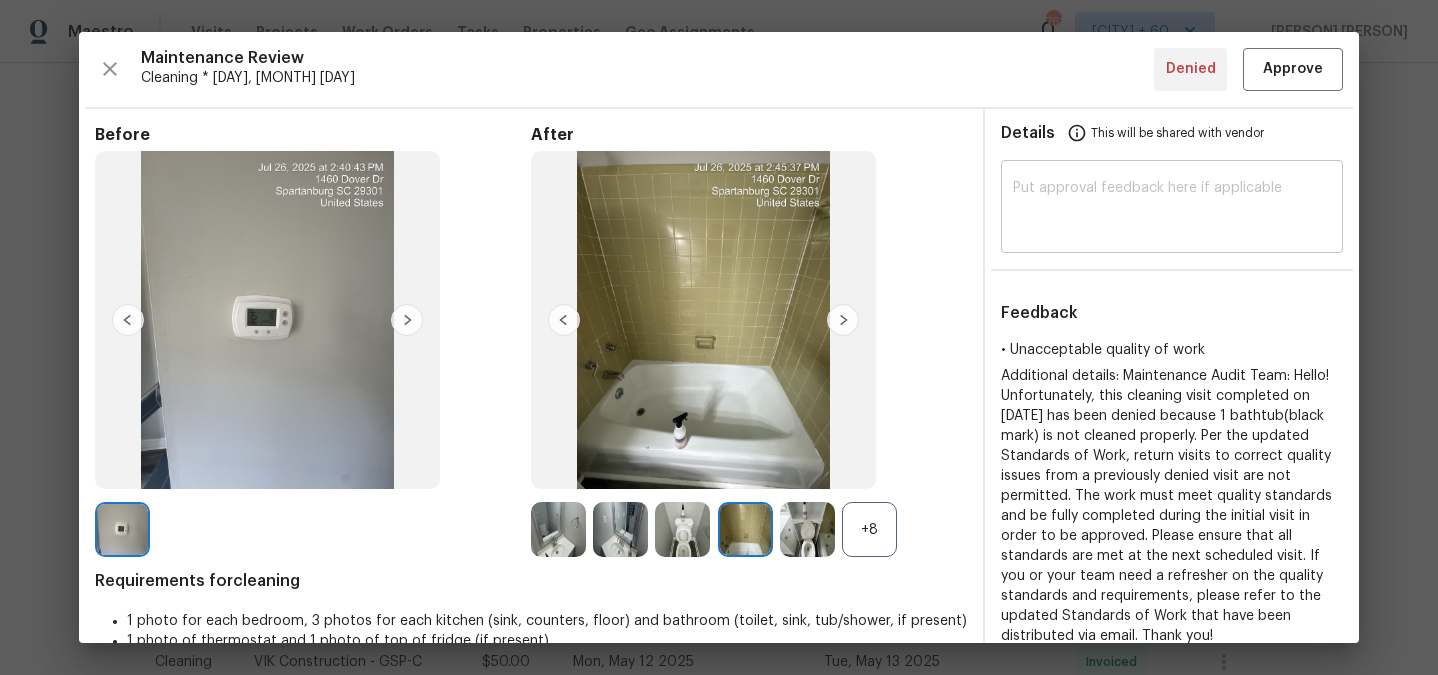 click at bounding box center (1172, 209) 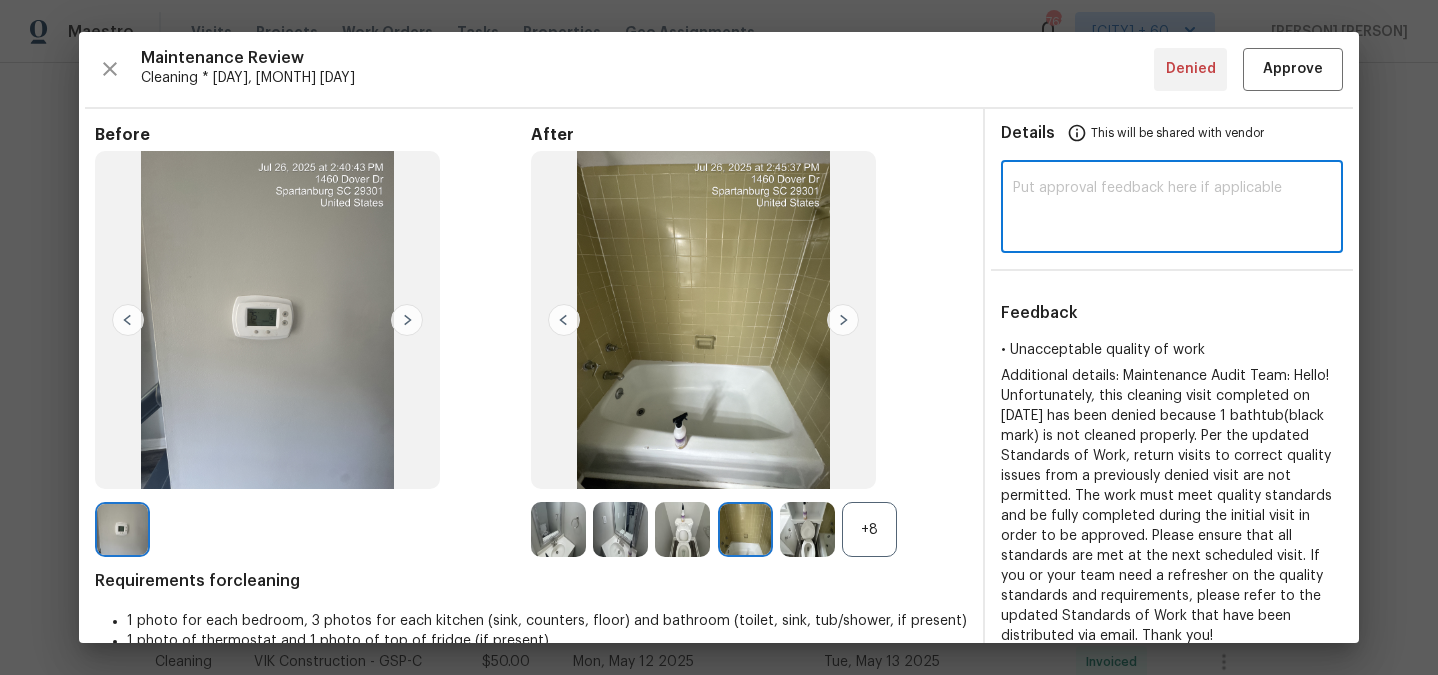 paste on "The bathtub is clean , there is scratch" 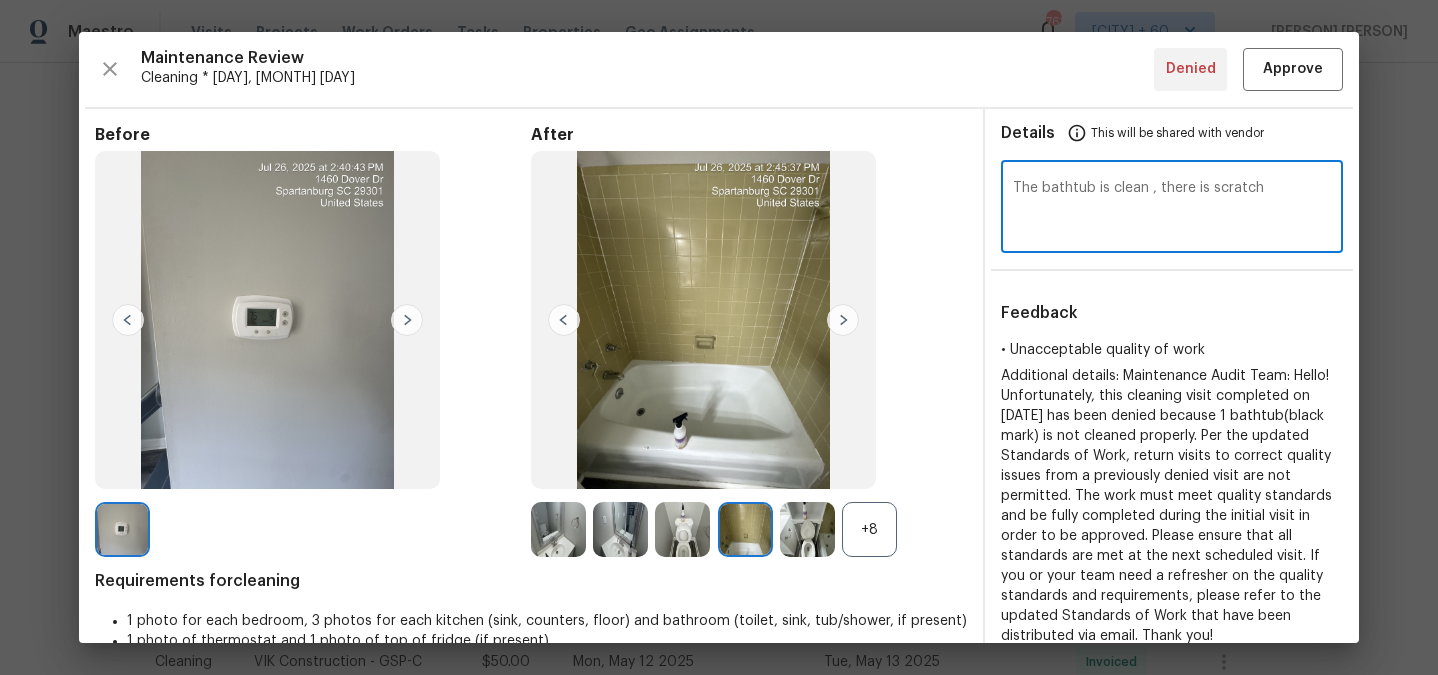 click on "The bathtub is clean , there is scratch
​" at bounding box center (1172, 209) 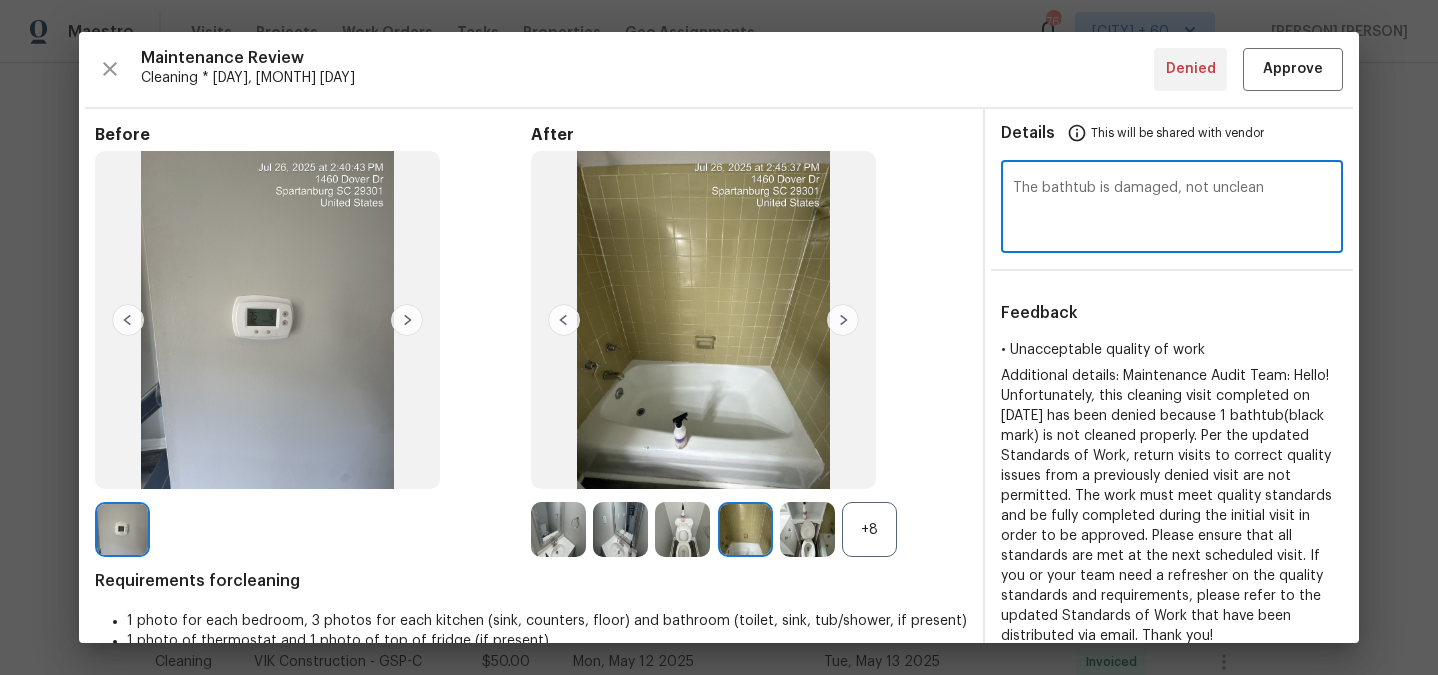 type on "The bathtub is damaged, not unclean" 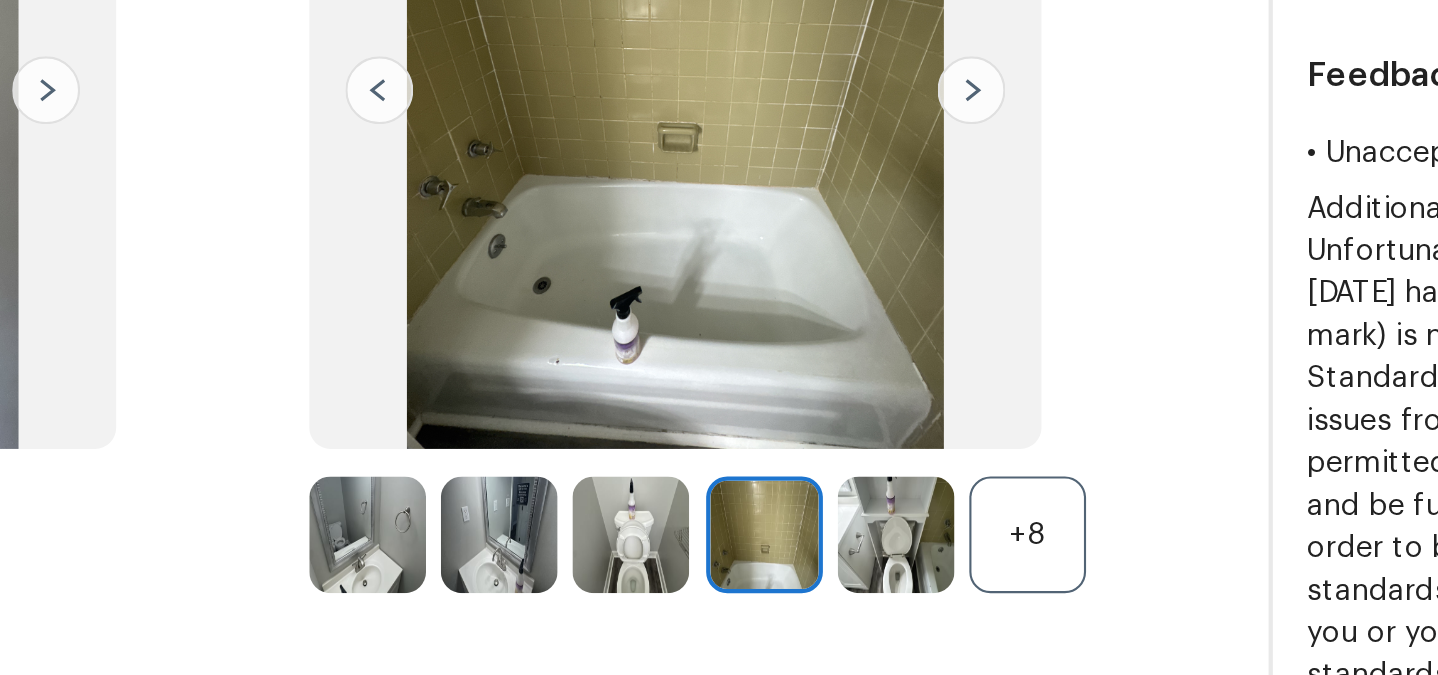 scroll, scrollTop: 76, scrollLeft: 0, axis: vertical 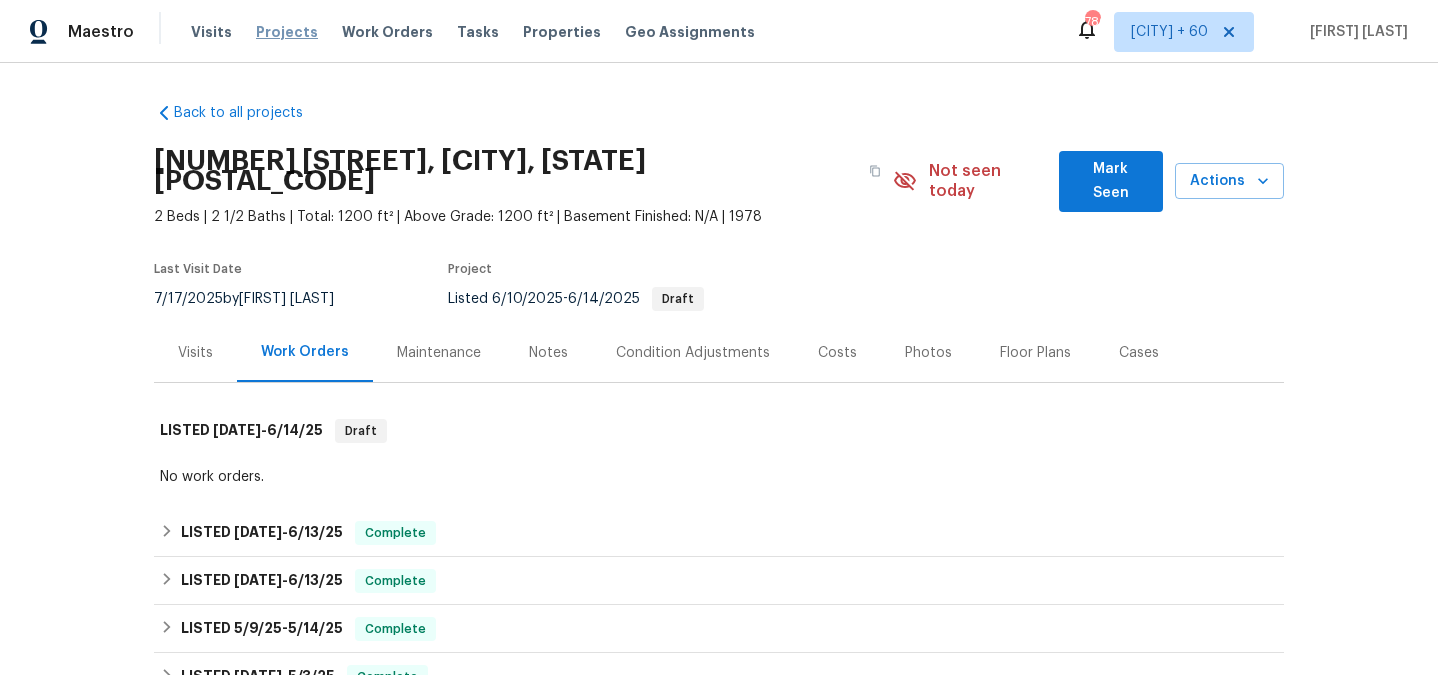 click on "Projects" at bounding box center [287, 32] 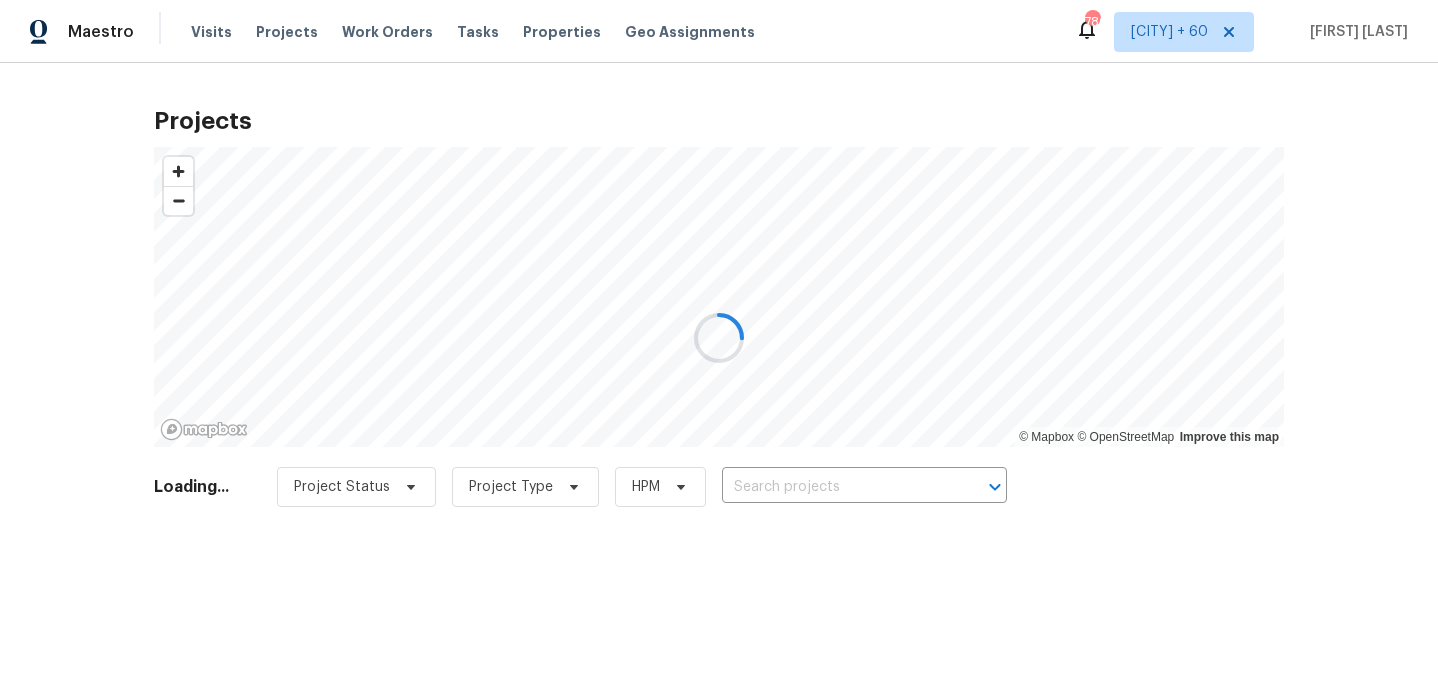 click at bounding box center [719, 337] 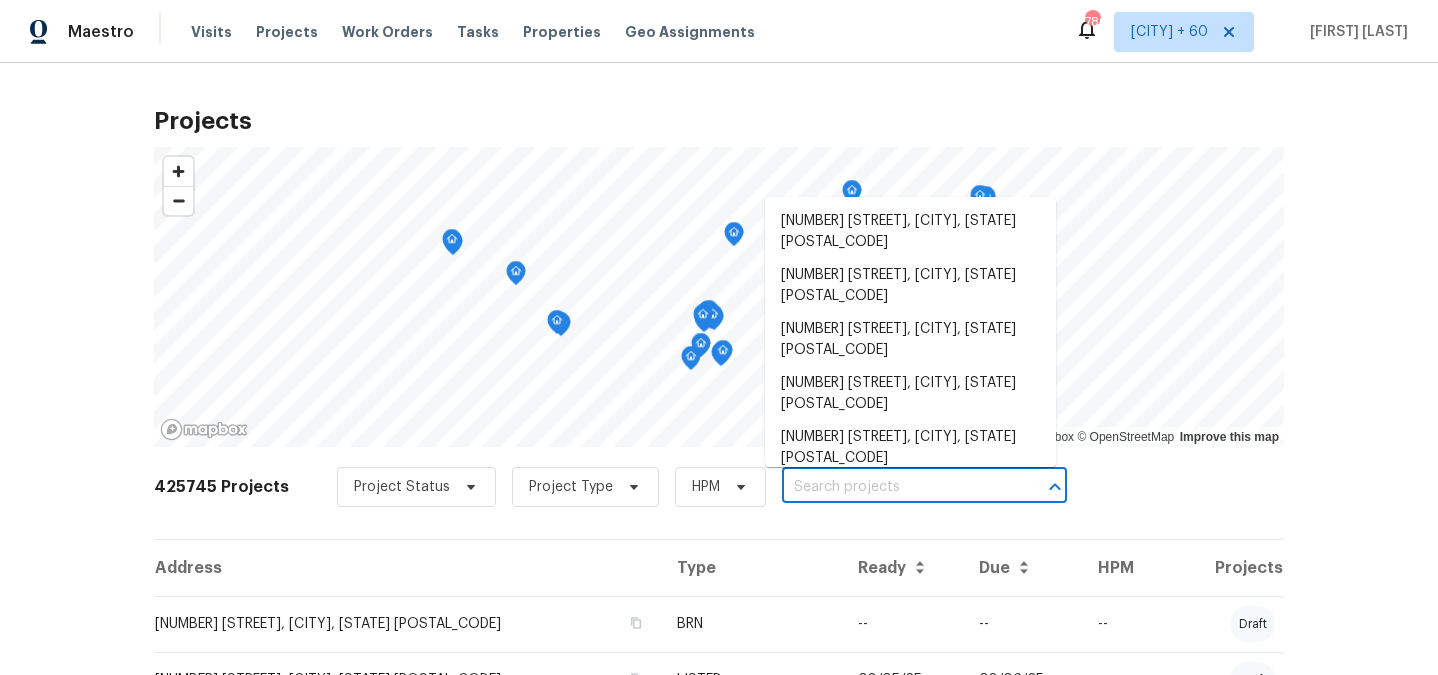 click at bounding box center [896, 487] 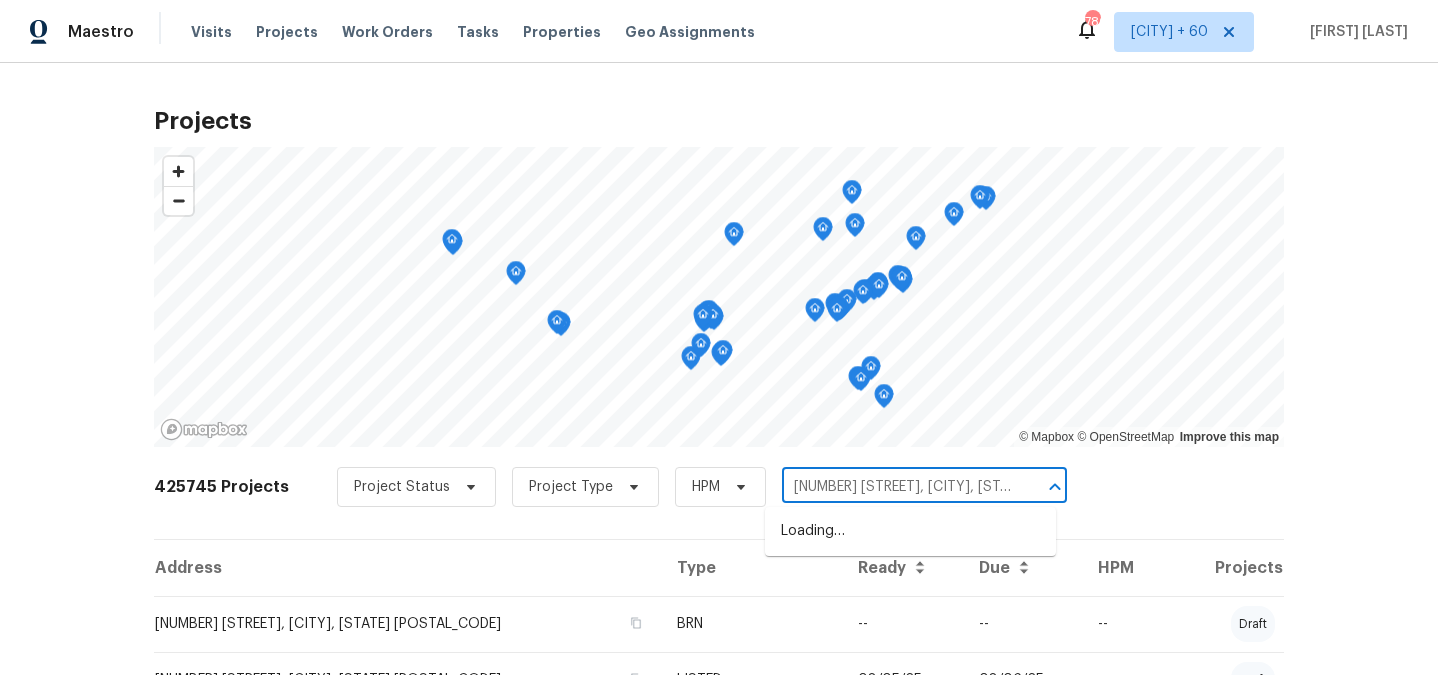 scroll, scrollTop: 0, scrollLeft: 2, axis: horizontal 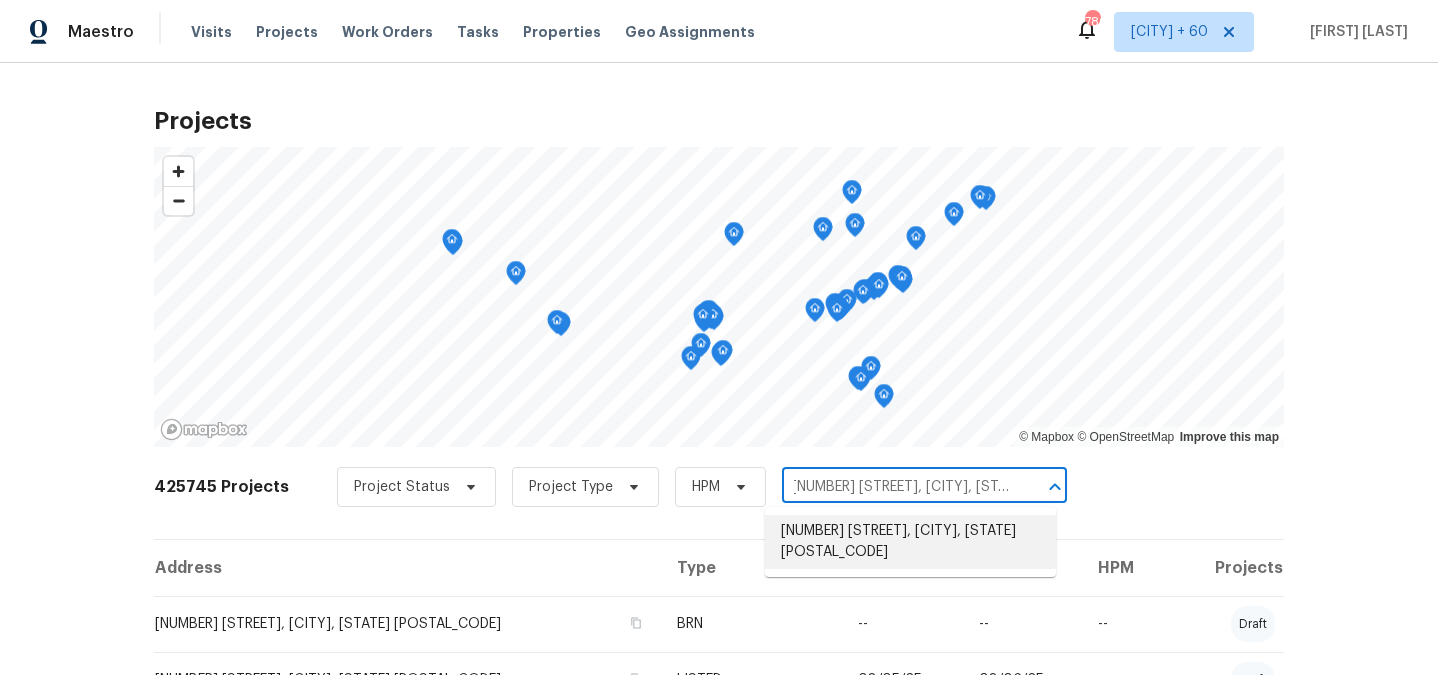 click on "[NUMBER] [STREET], [CITY], [STATE] [POSTAL_CODE]" at bounding box center [910, 542] 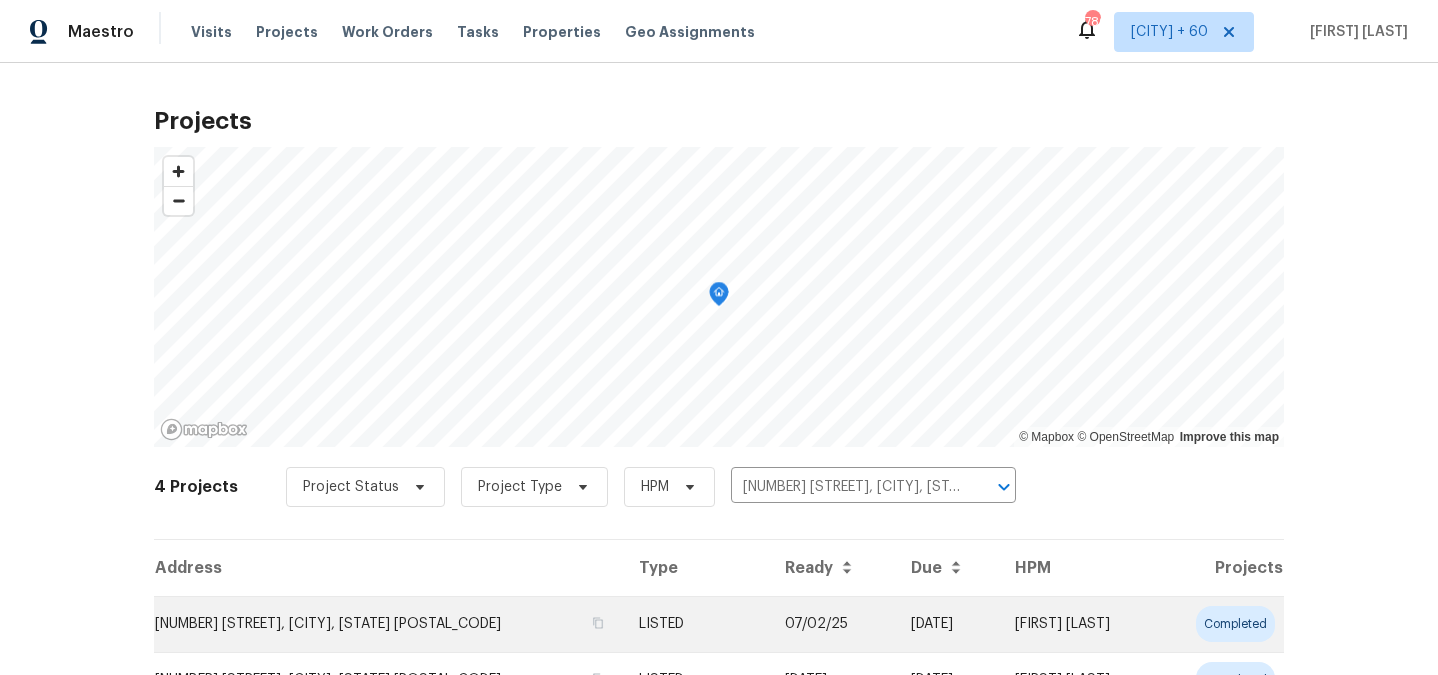 click on "[NUMBER] [STREET], [CITY], [STATE] [POSTAL_CODE]" at bounding box center (388, 624) 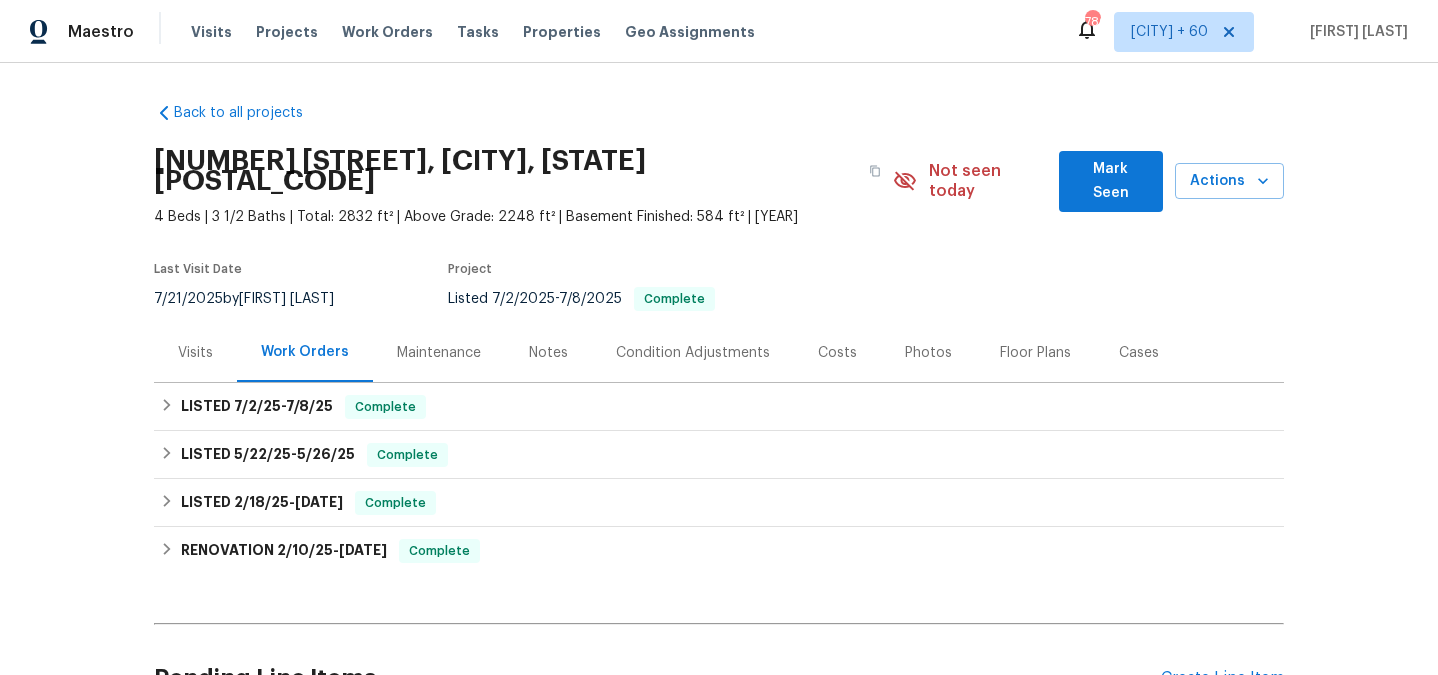 click on "Maintenance" at bounding box center (439, 353) 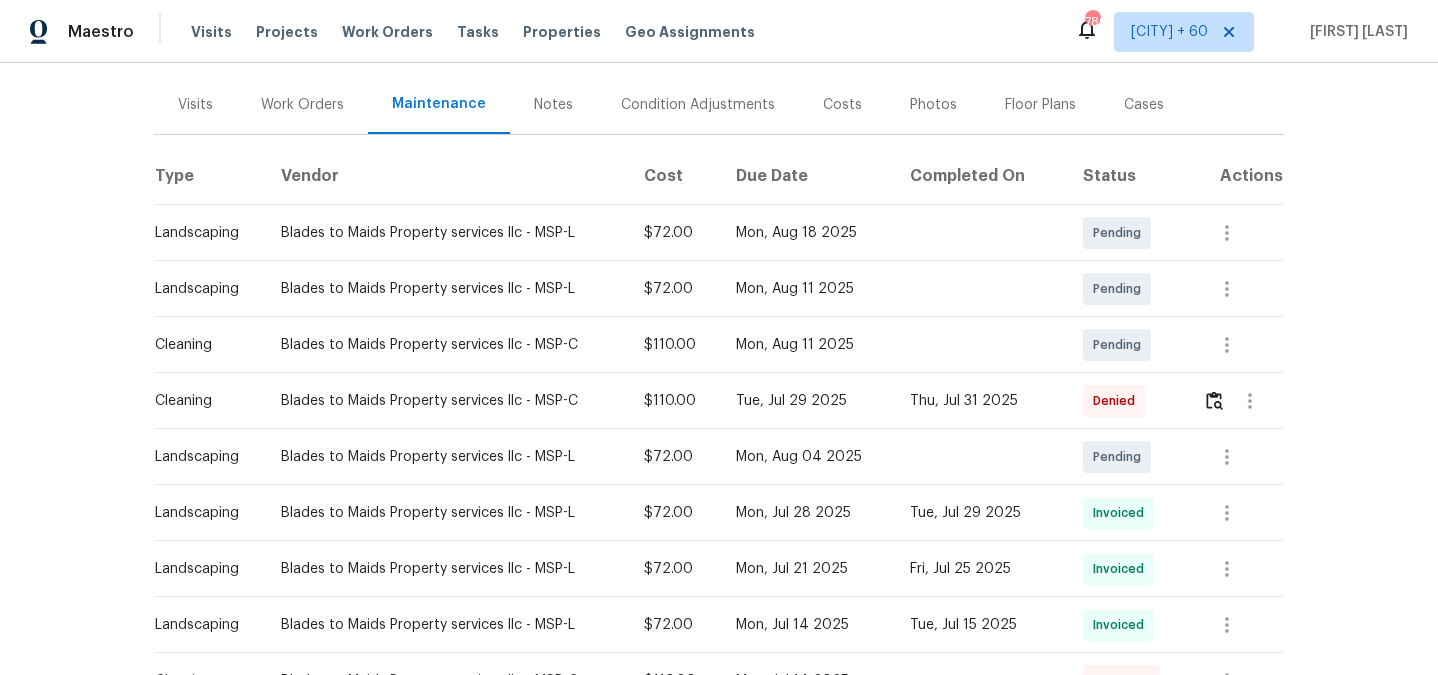 scroll, scrollTop: 309, scrollLeft: 0, axis: vertical 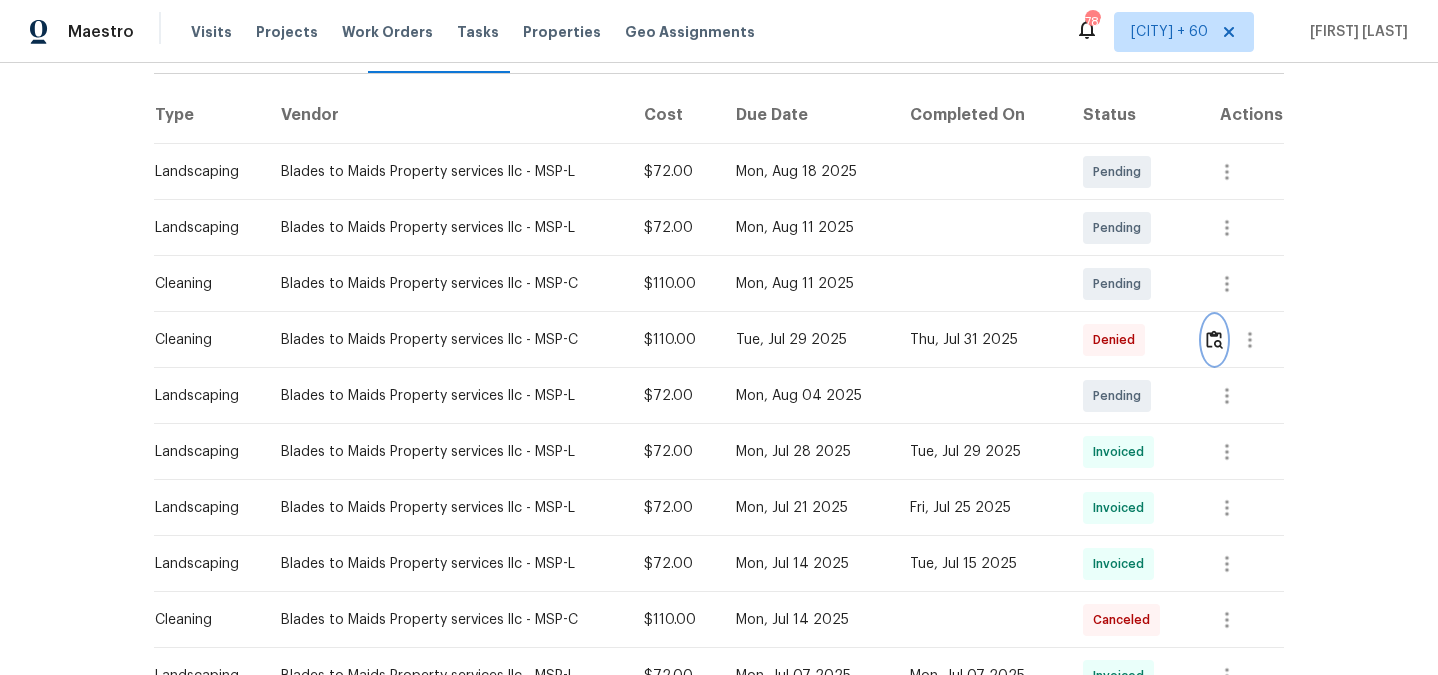click at bounding box center (1214, 339) 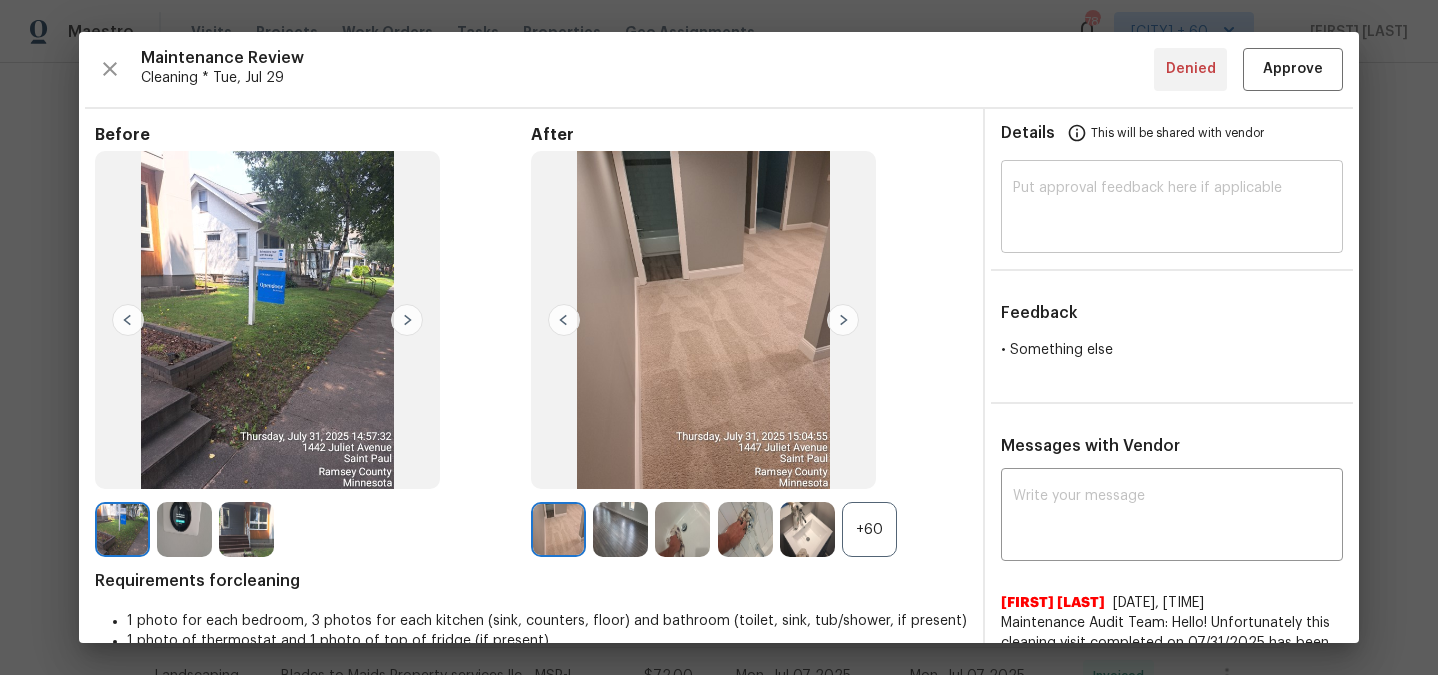click at bounding box center [1172, 209] 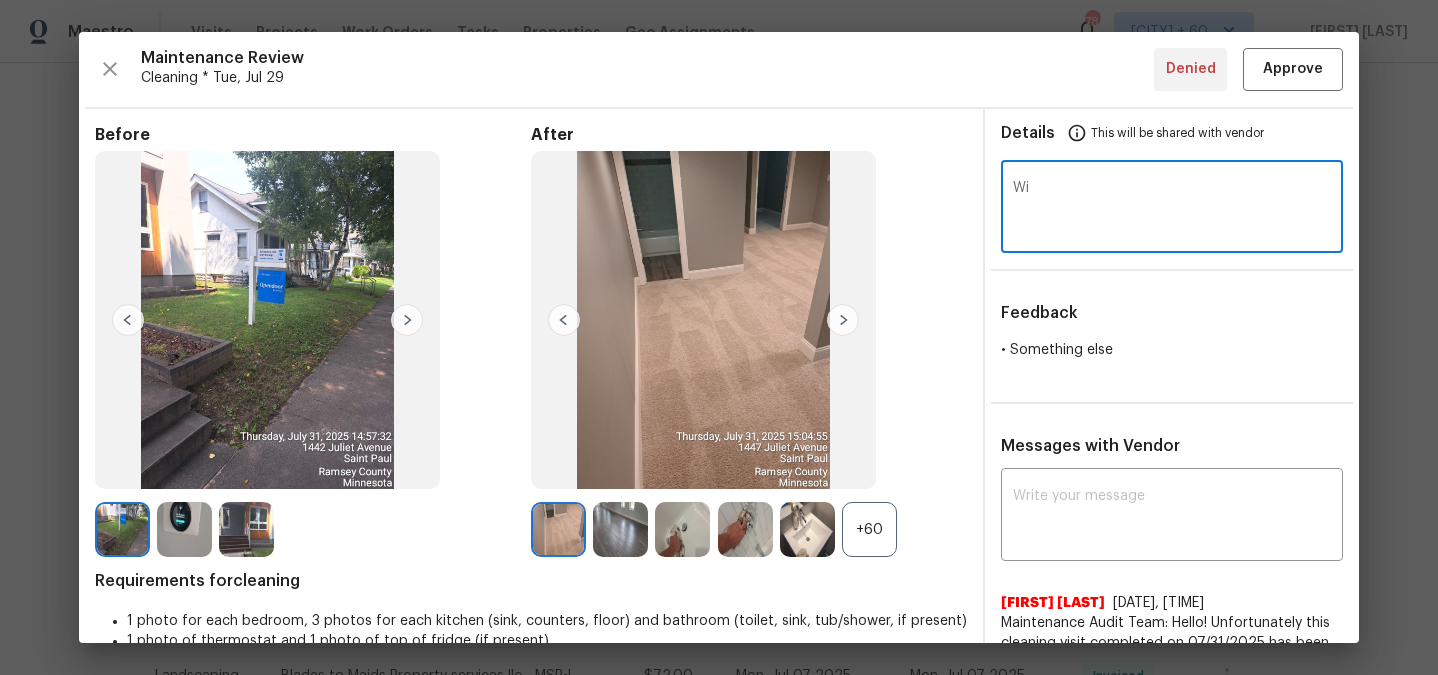type on "W" 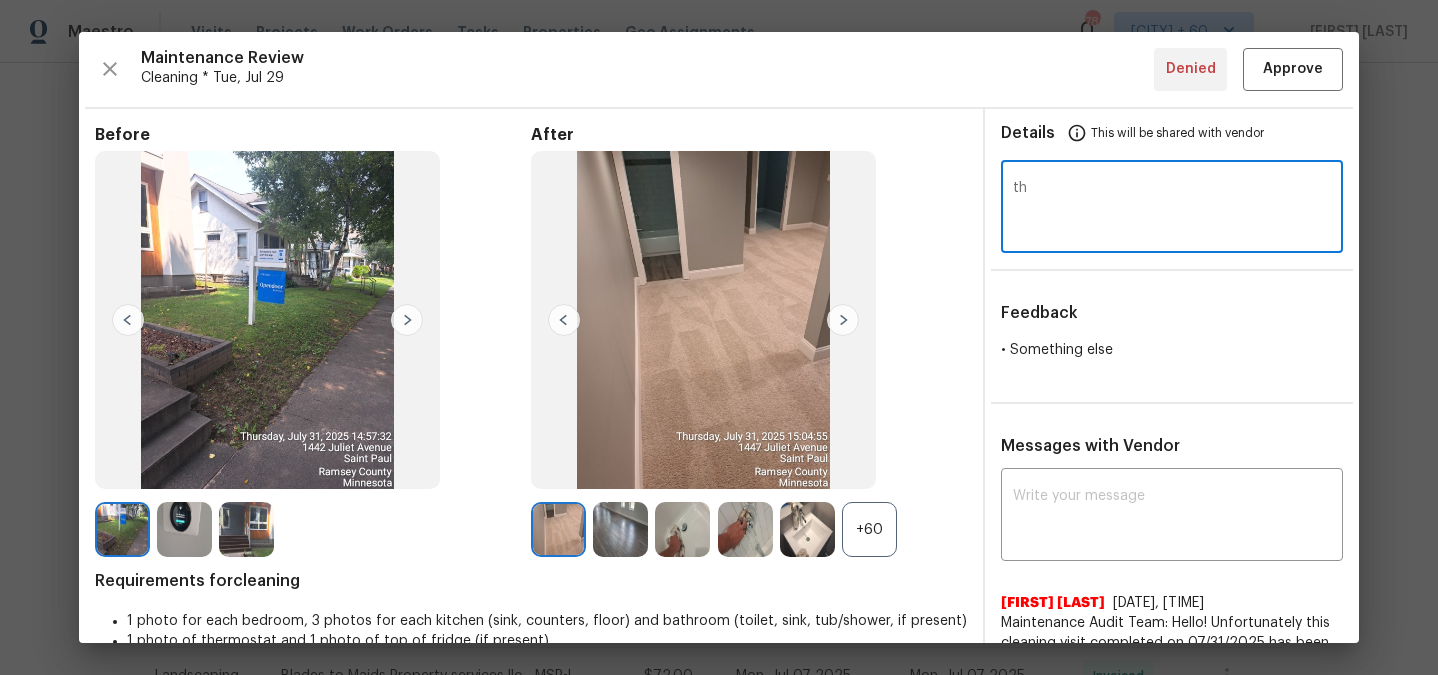 type on "t" 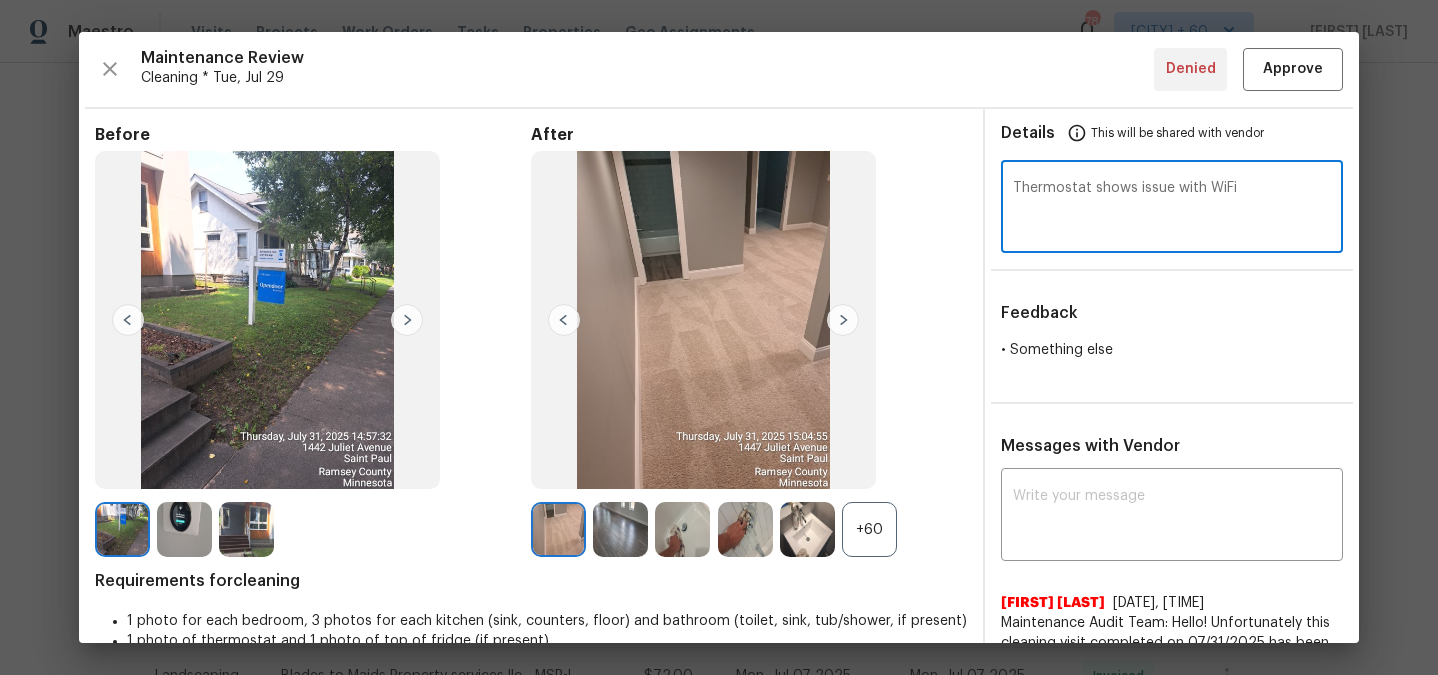 type on "Thermostat shows issue with WiFi" 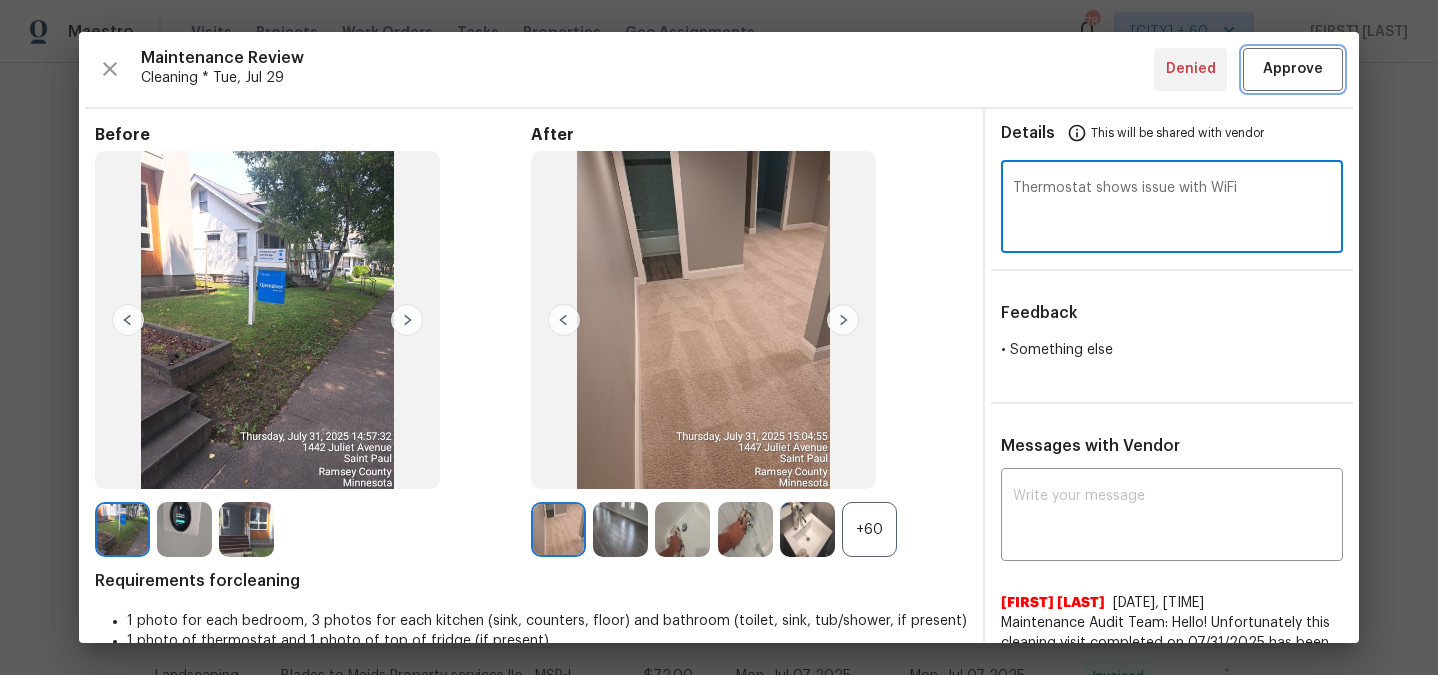 click on "Approve" at bounding box center [1293, 69] 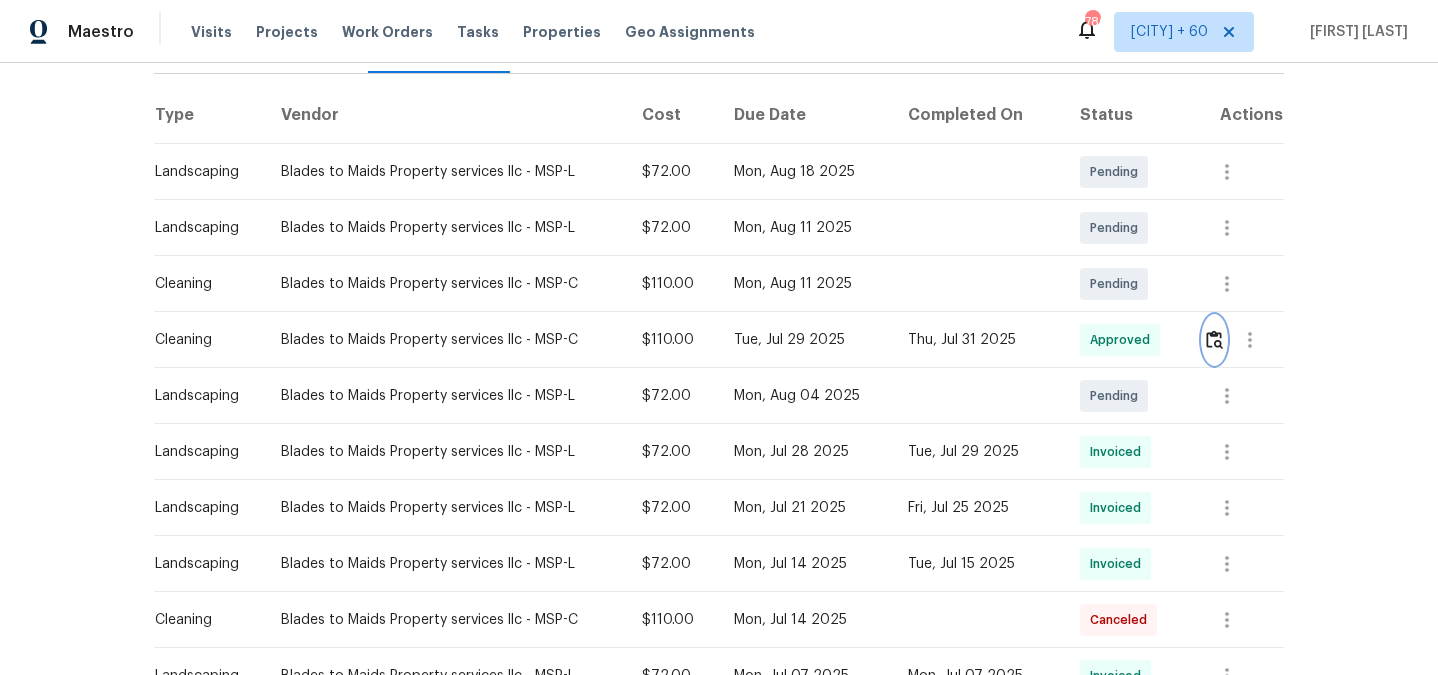 click at bounding box center [1214, 339] 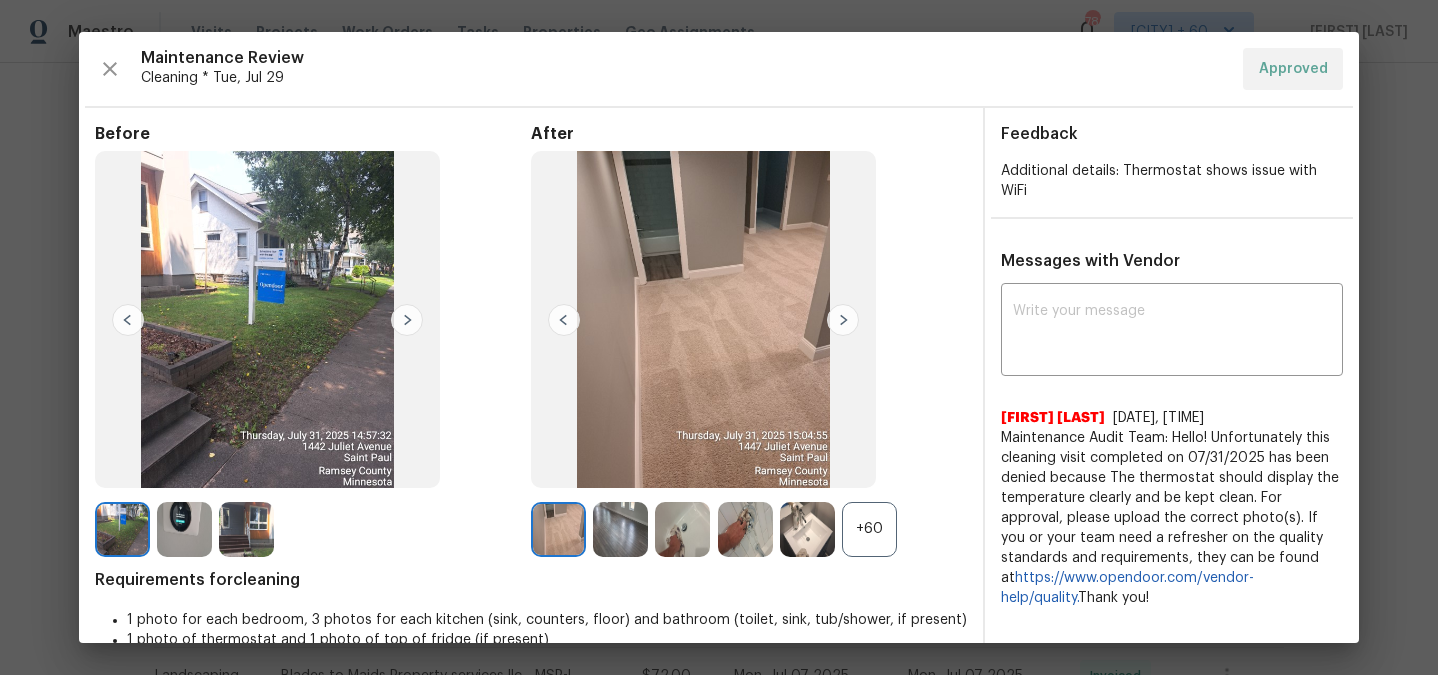 click at bounding box center (184, 529) 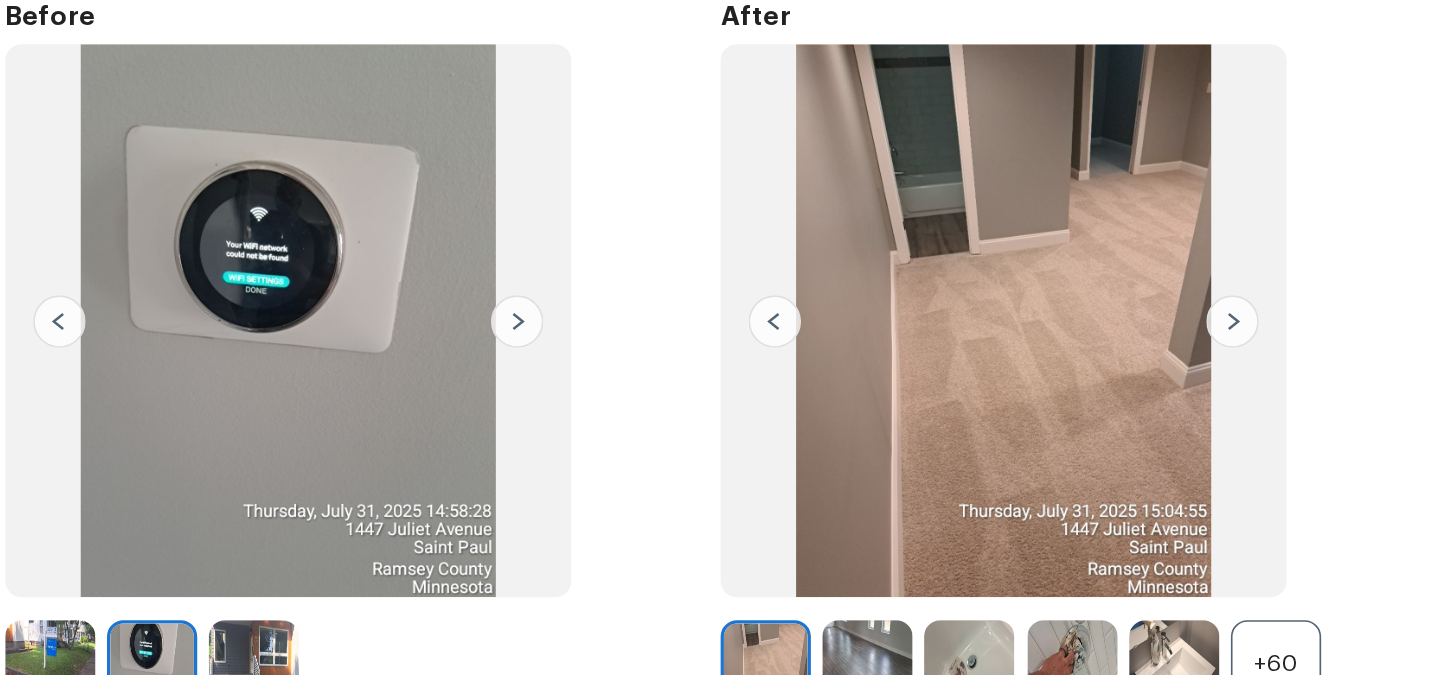 scroll, scrollTop: 25, scrollLeft: 0, axis: vertical 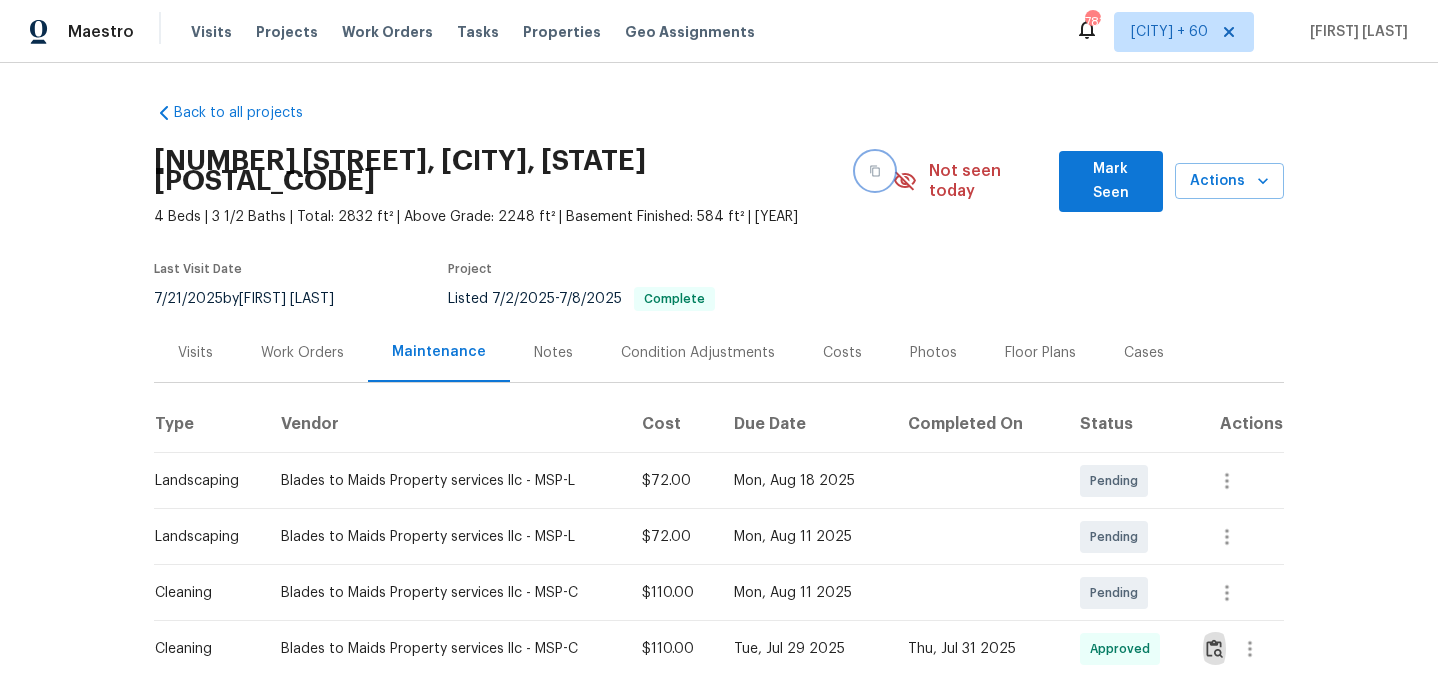 click 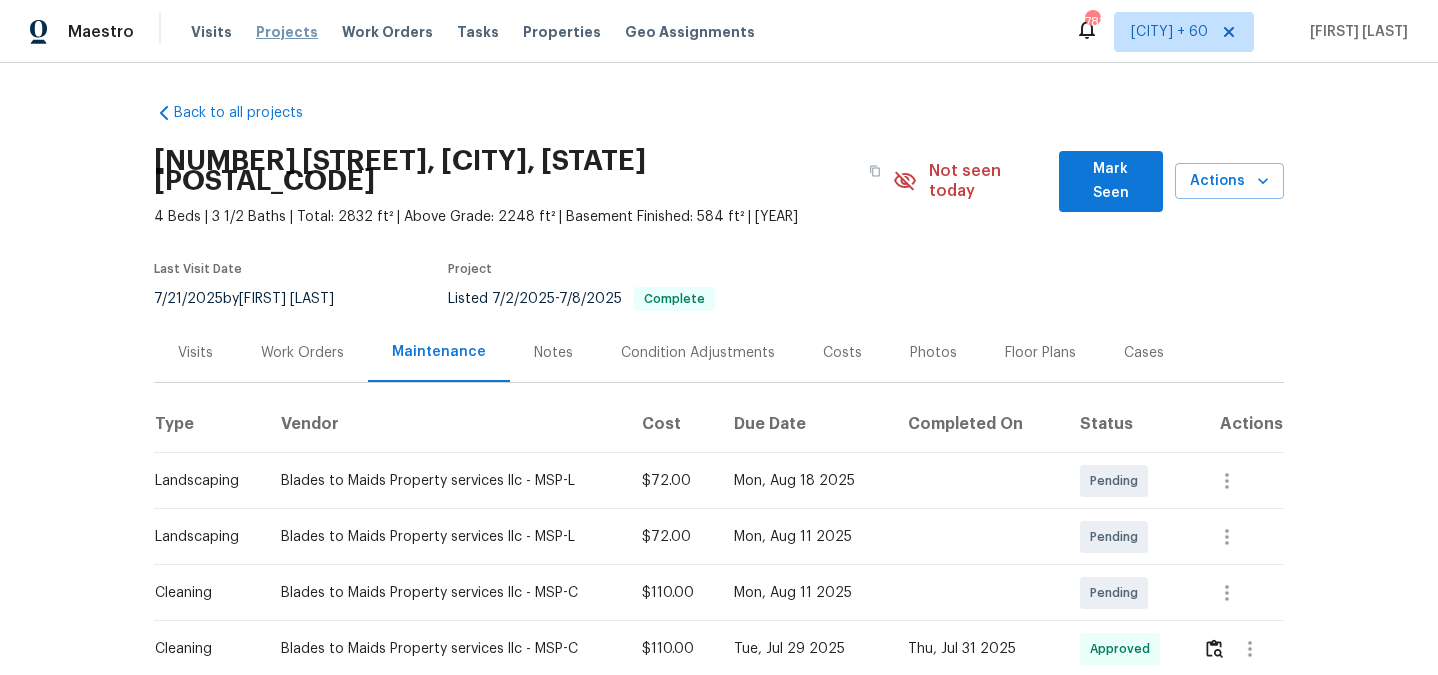 click on "Projects" at bounding box center (287, 32) 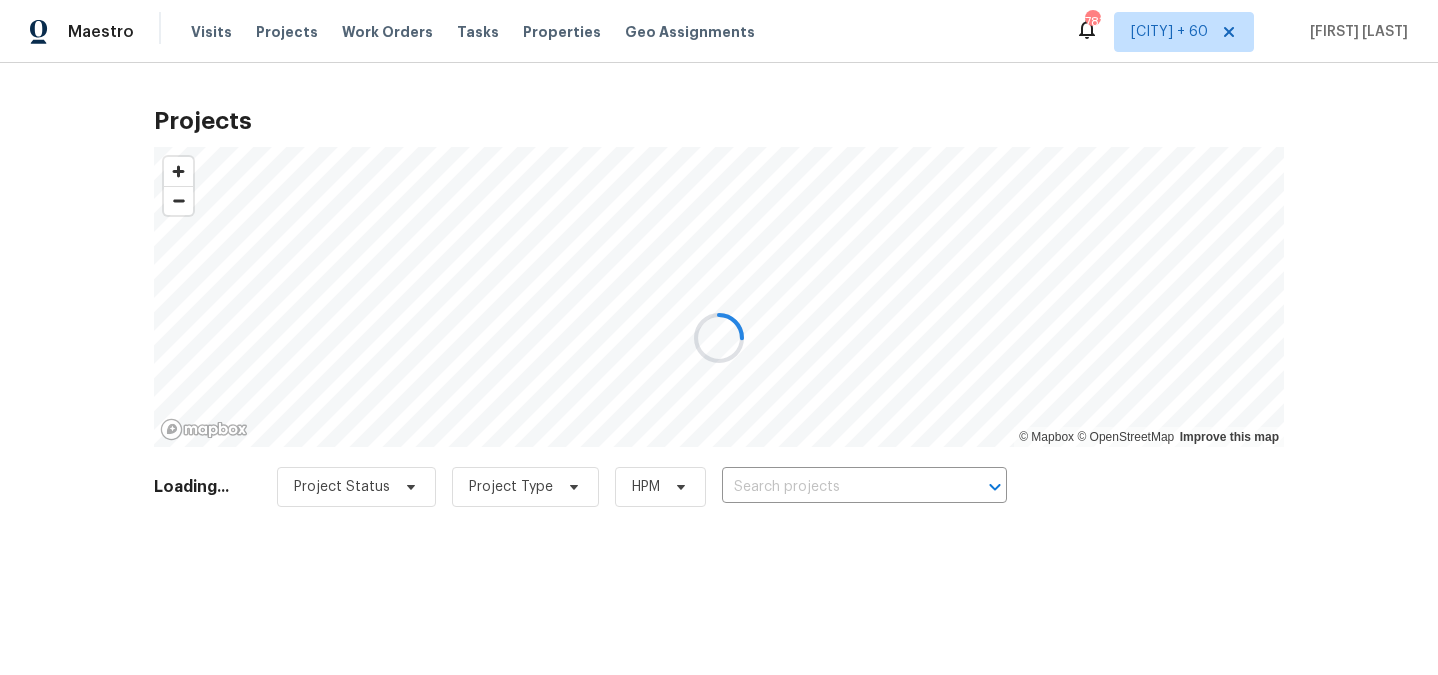 click at bounding box center (719, 337) 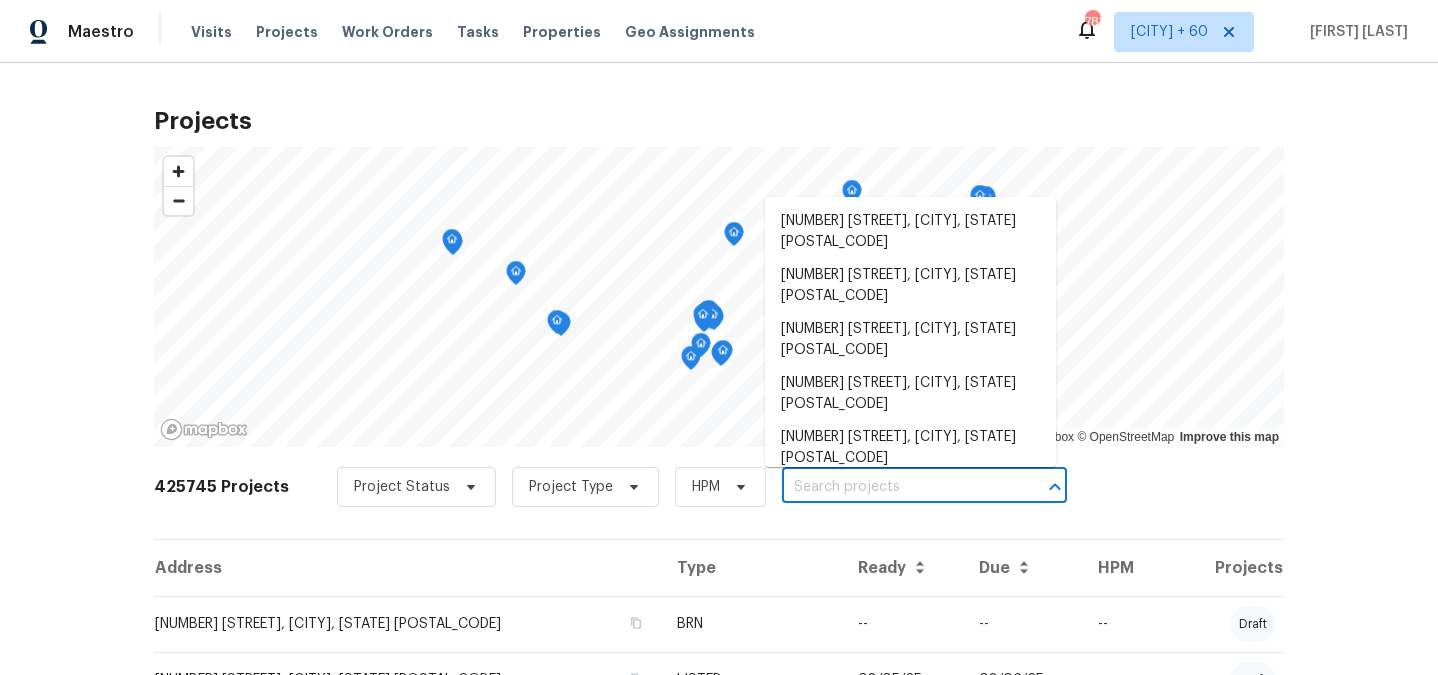 click at bounding box center (896, 487) 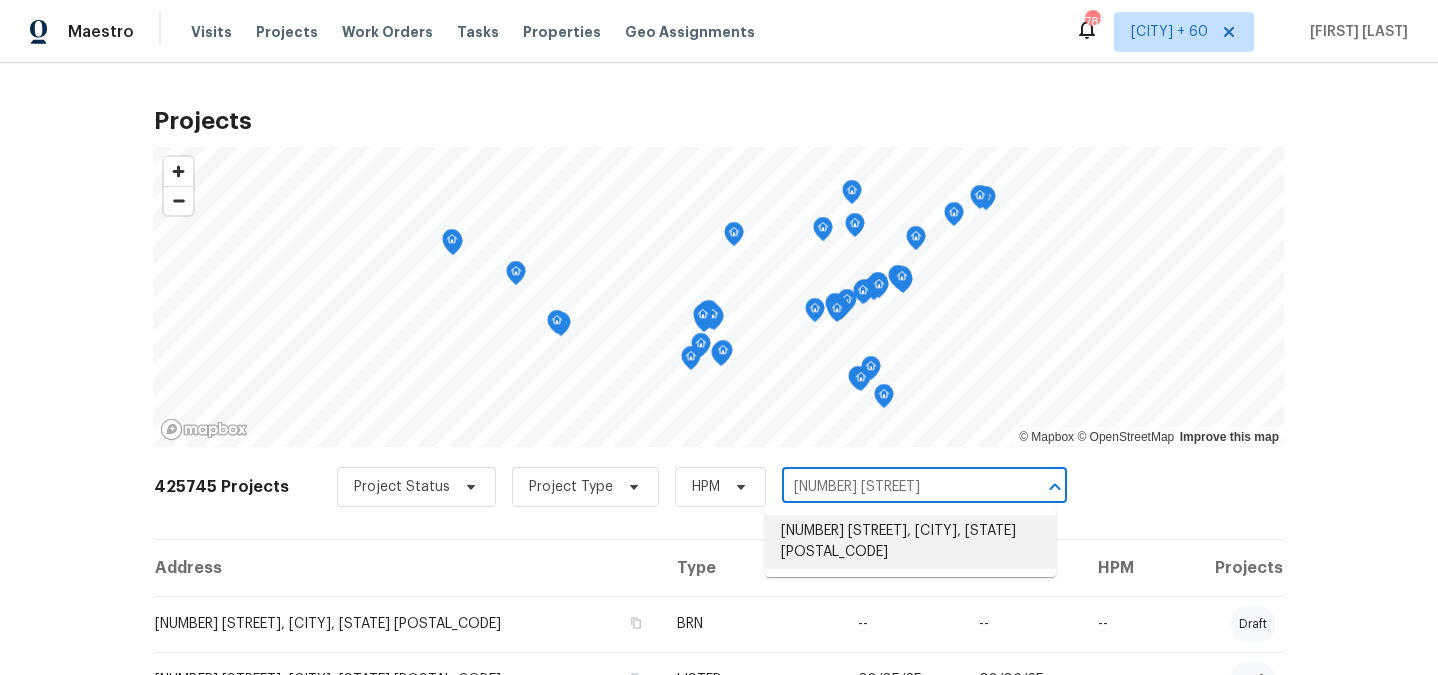 click on "[NUMBER] [STREET], [CITY], [STATE] [POSTAL_CODE]" at bounding box center [910, 542] 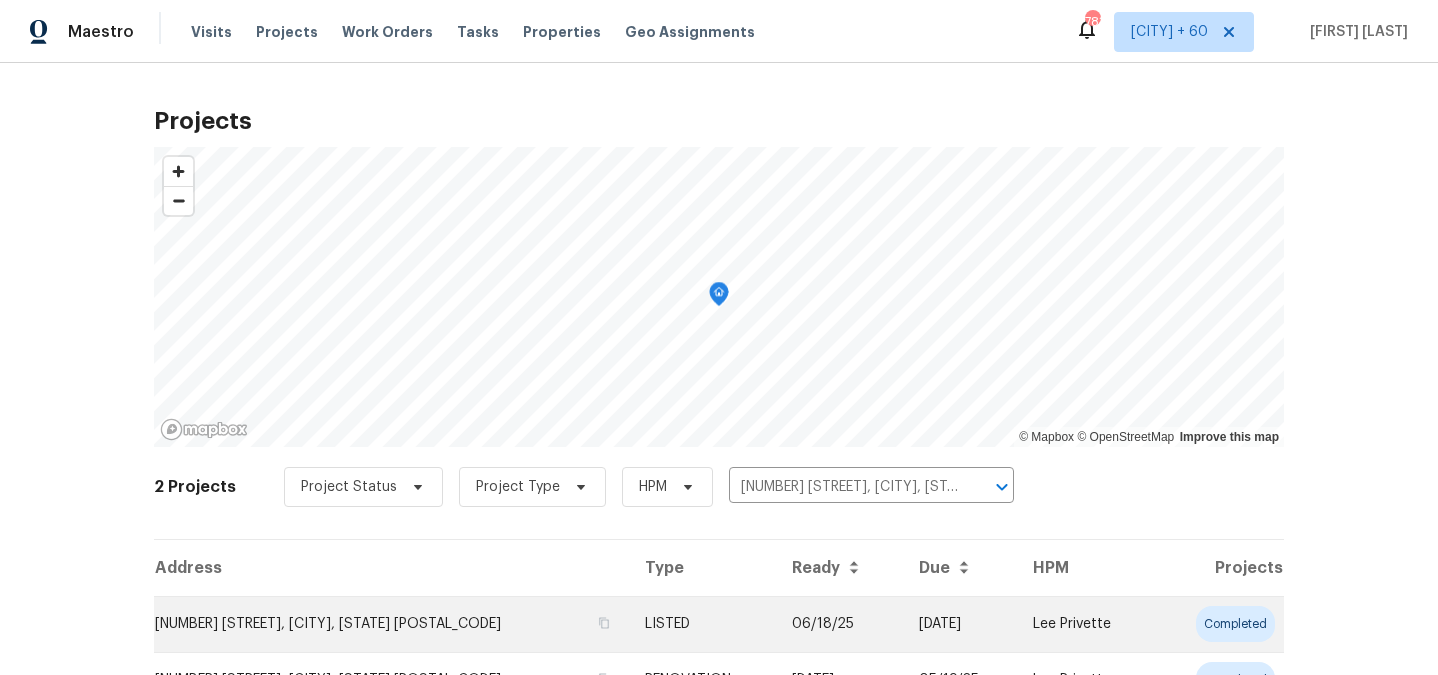 click on "[NUMBER] [STREET], [CITY], [STATE] [POSTAL_CODE]" at bounding box center [391, 624] 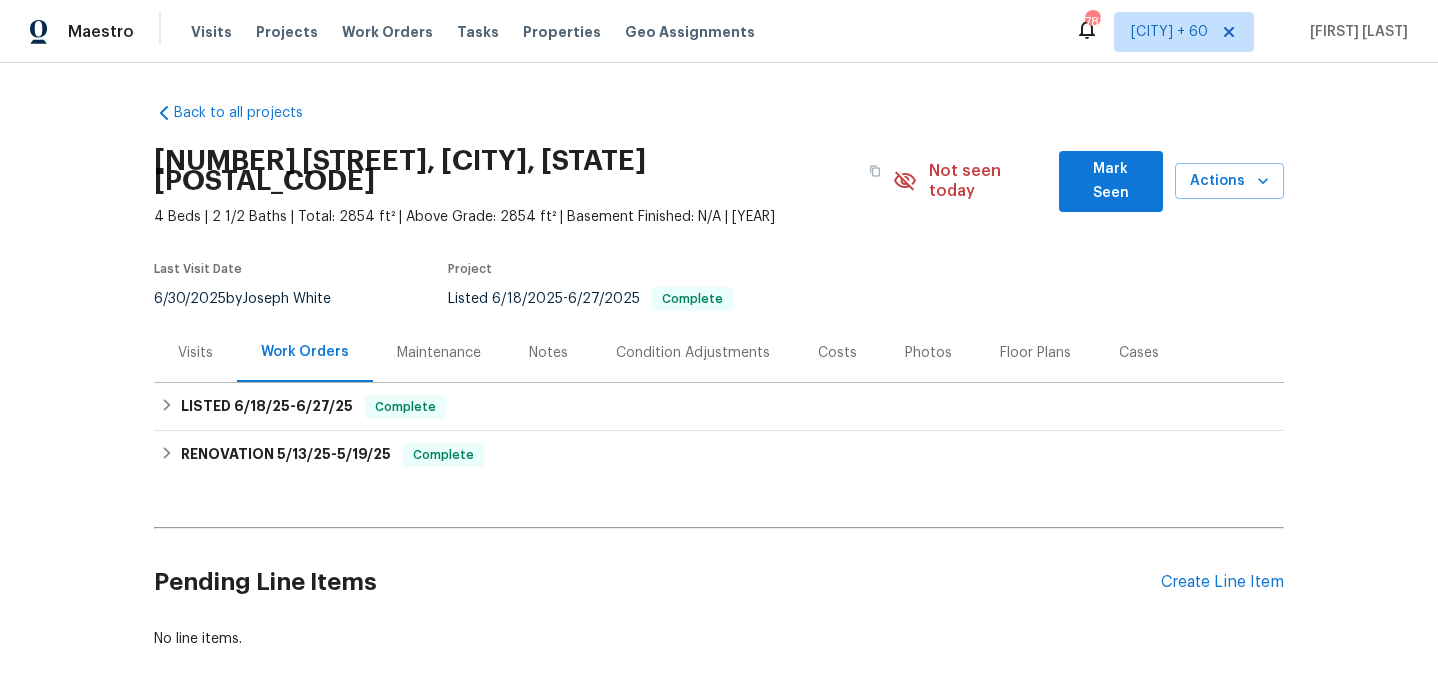 click on "Maintenance" at bounding box center [439, 353] 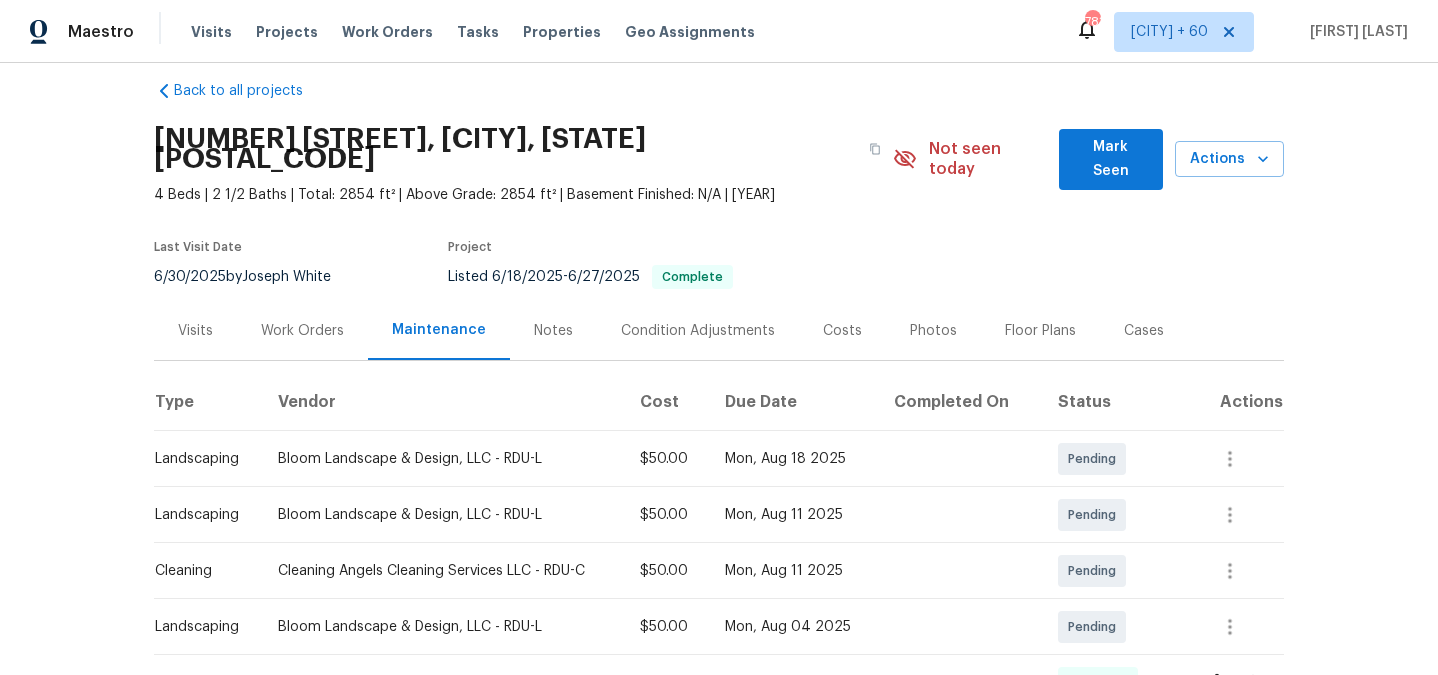 scroll, scrollTop: 164, scrollLeft: 0, axis: vertical 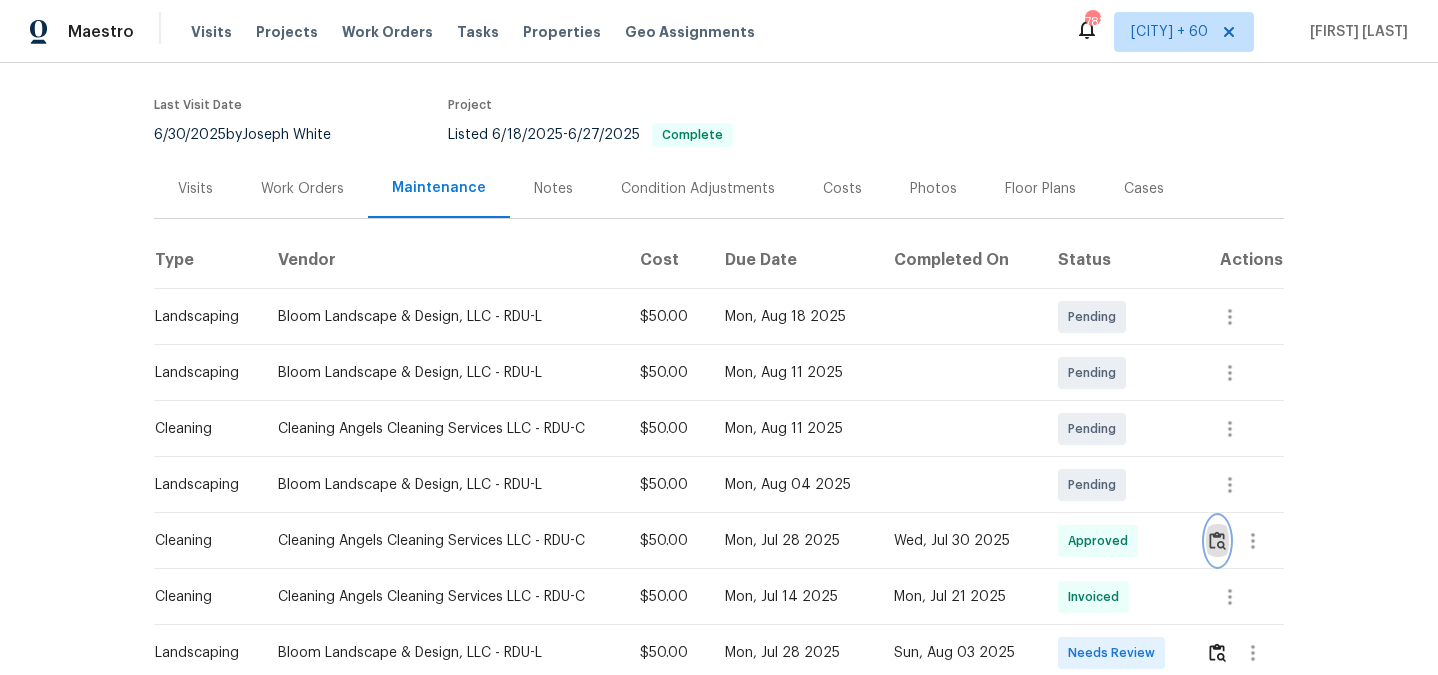 click at bounding box center [1217, 540] 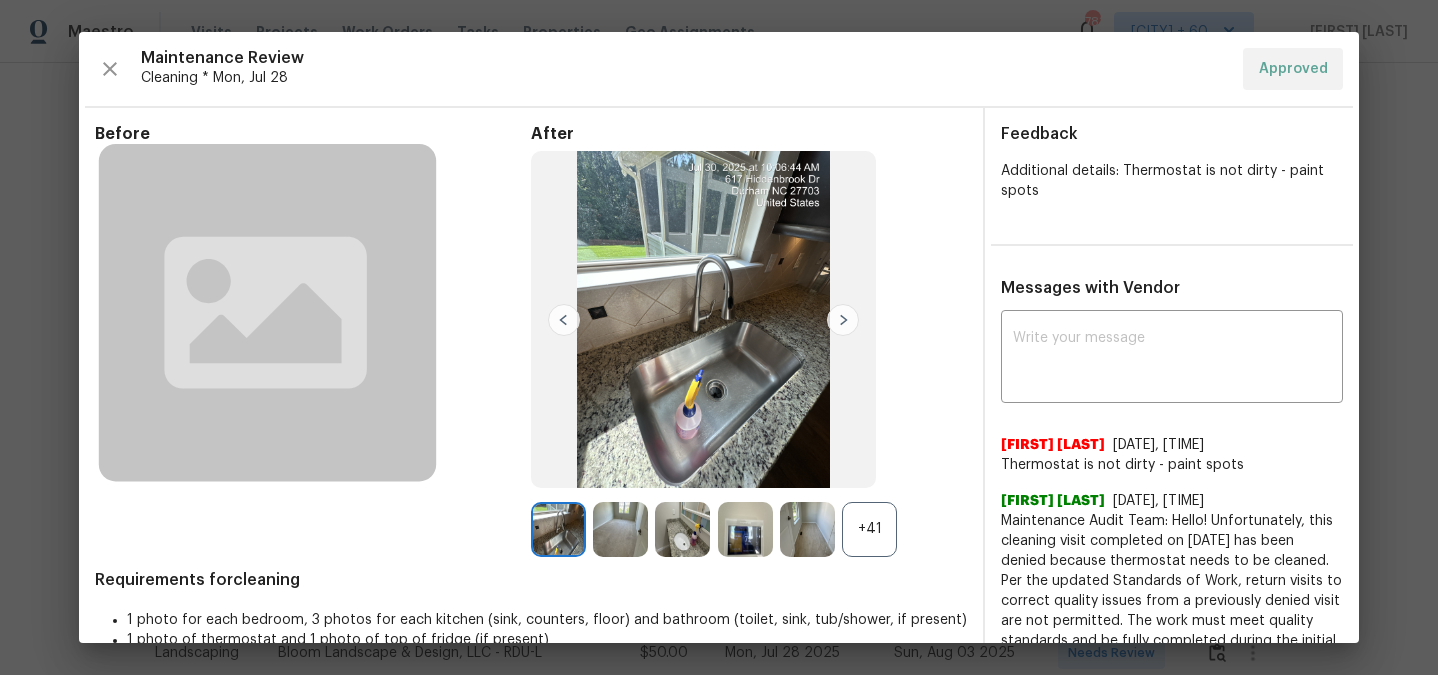 scroll, scrollTop: 98, scrollLeft: 0, axis: vertical 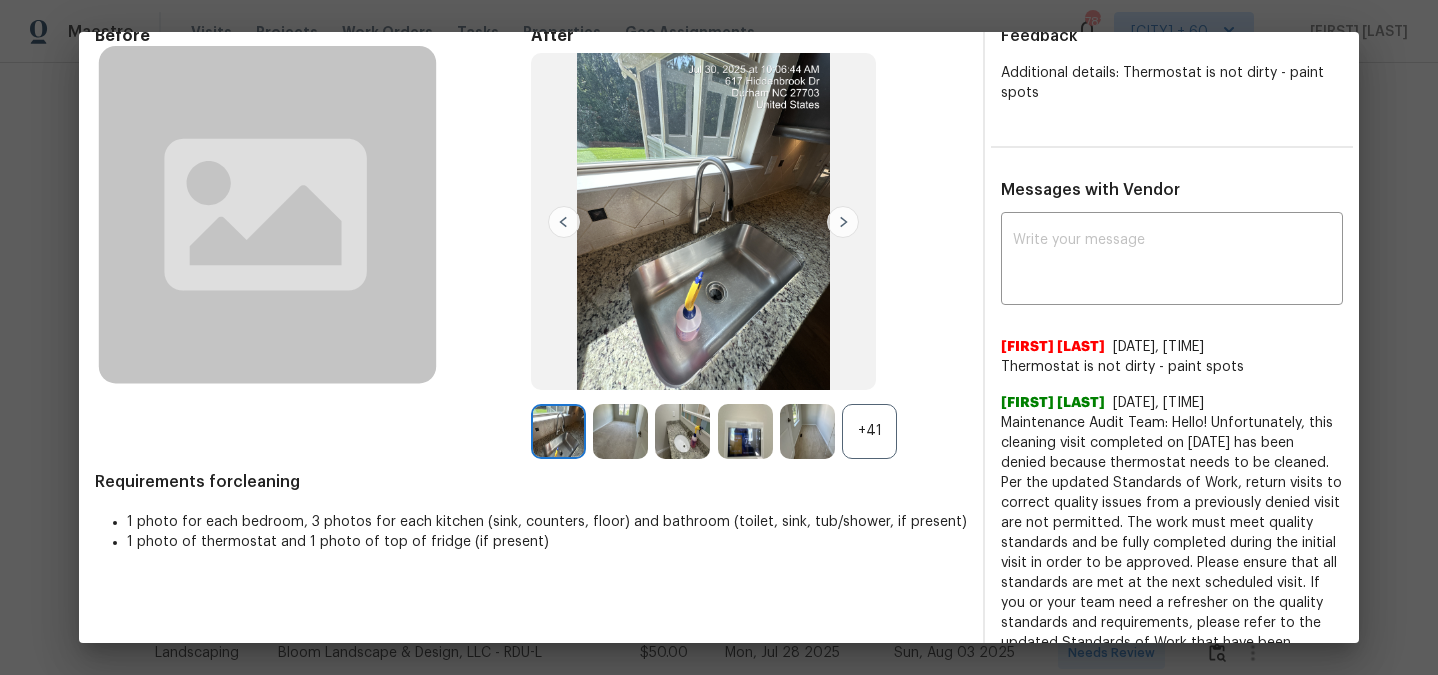 click at bounding box center [745, 431] 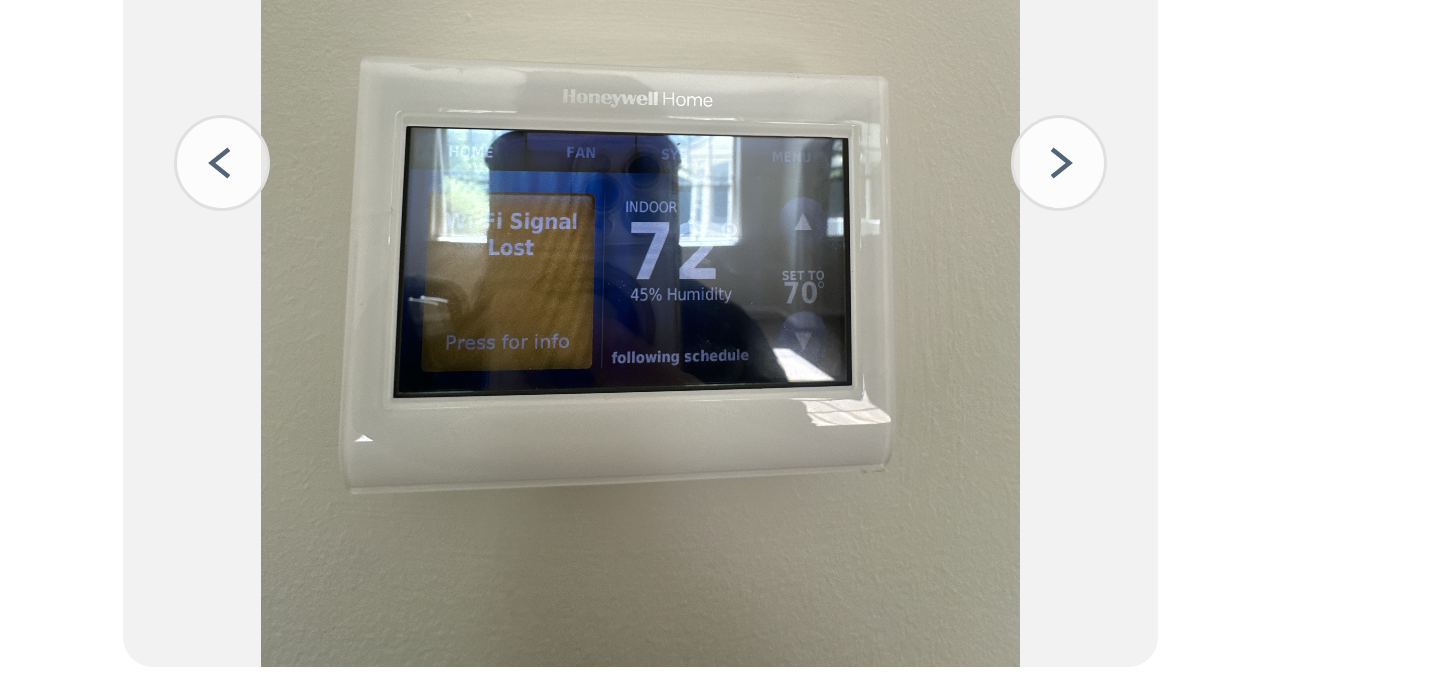 scroll, scrollTop: 0, scrollLeft: 0, axis: both 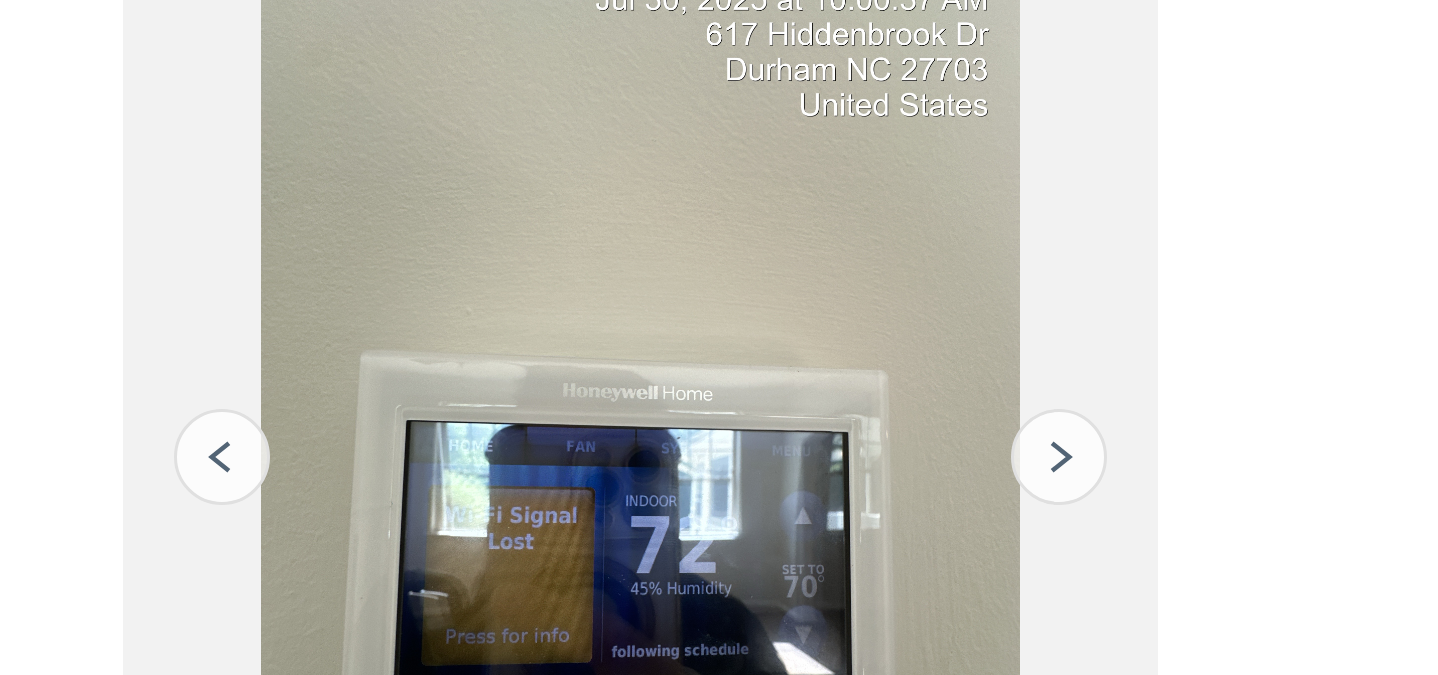 click at bounding box center (703, 320) 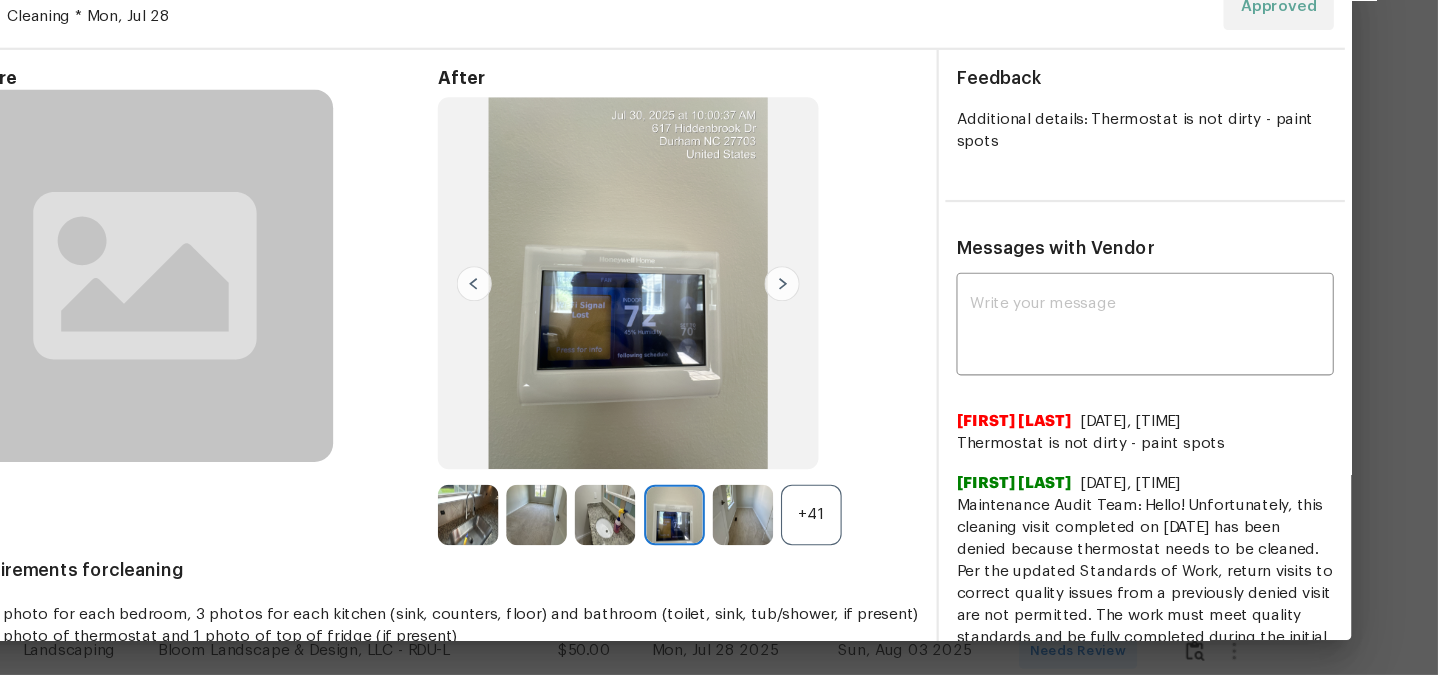 scroll, scrollTop: 0, scrollLeft: 0, axis: both 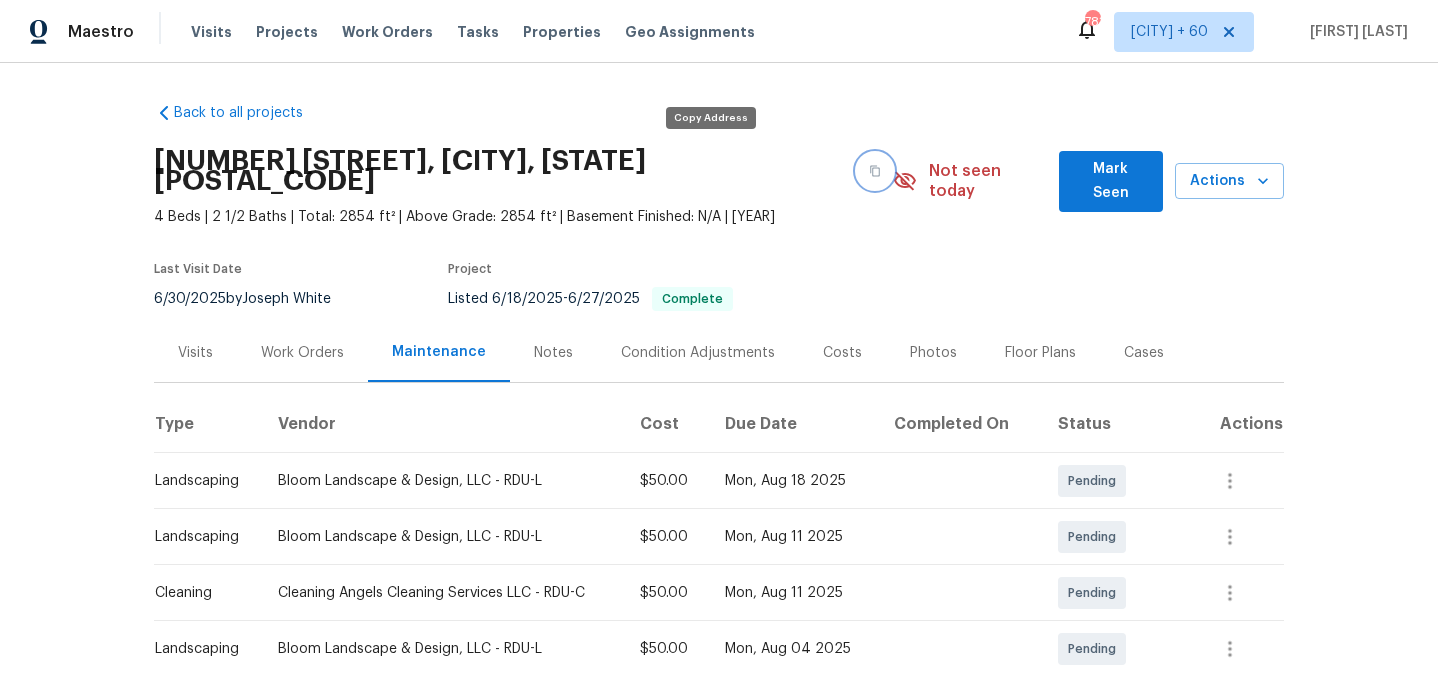 click 